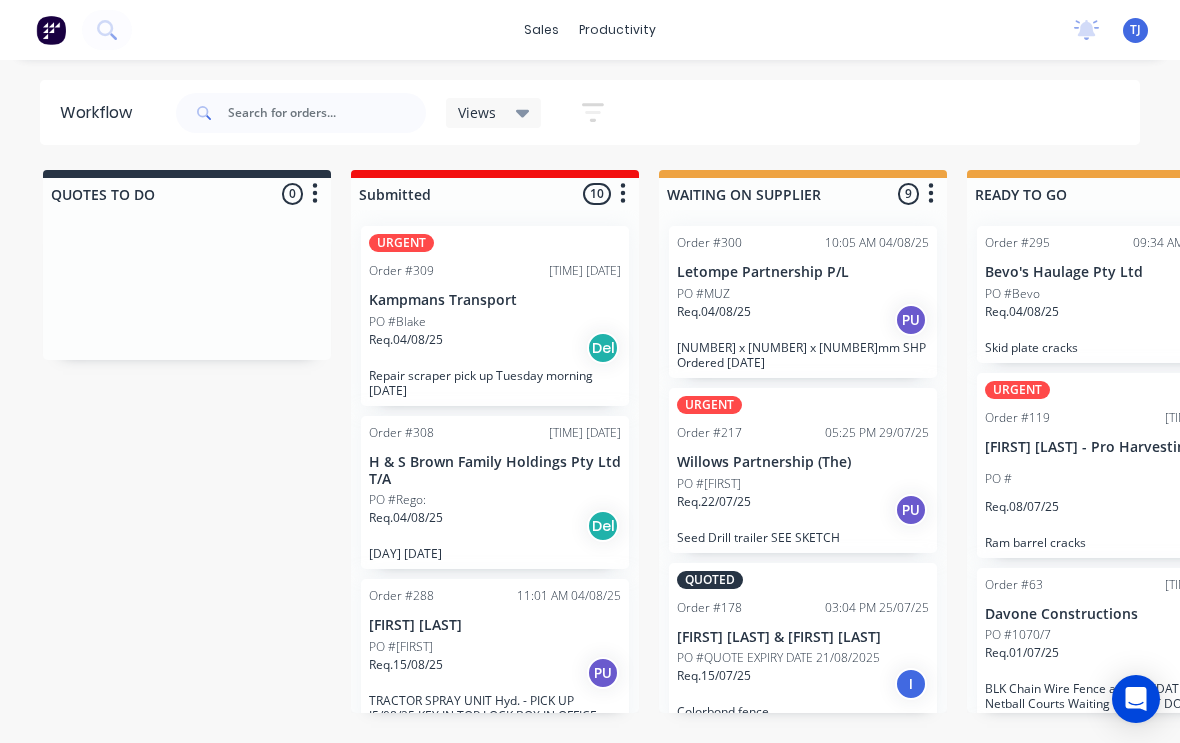 scroll, scrollTop: 3, scrollLeft: 52, axis: both 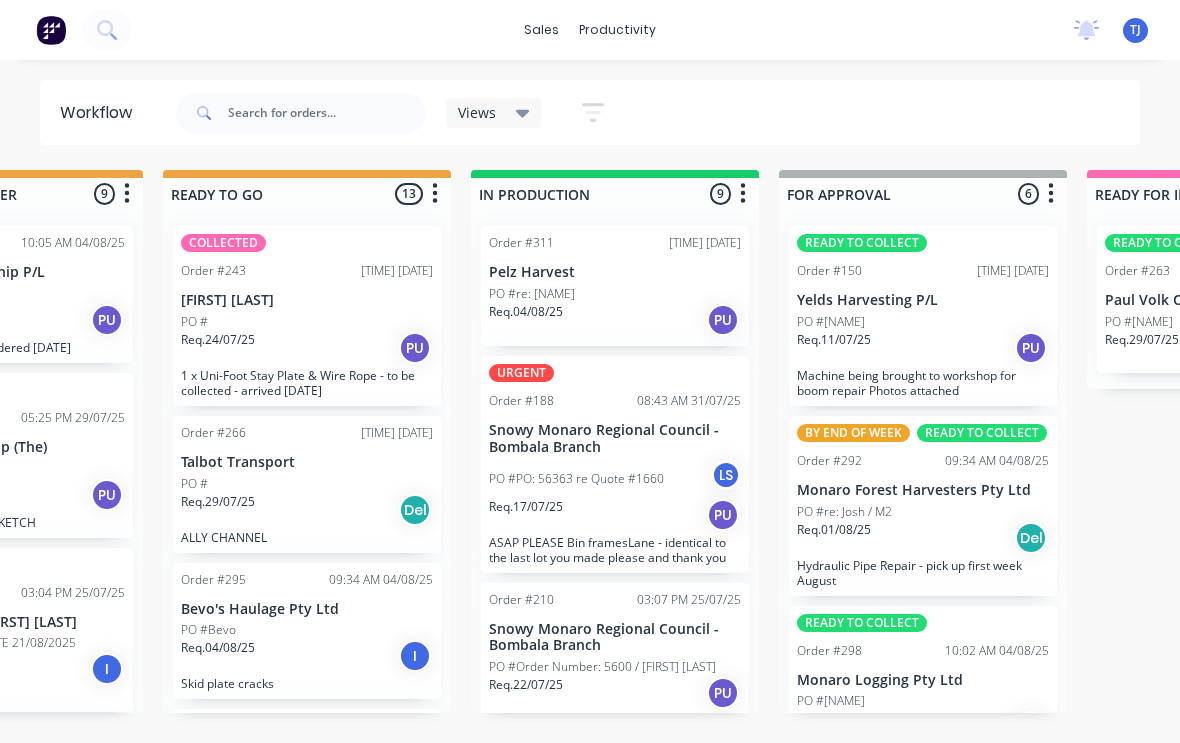 click on "PO #re: [NAME]" at bounding box center (615, 294) 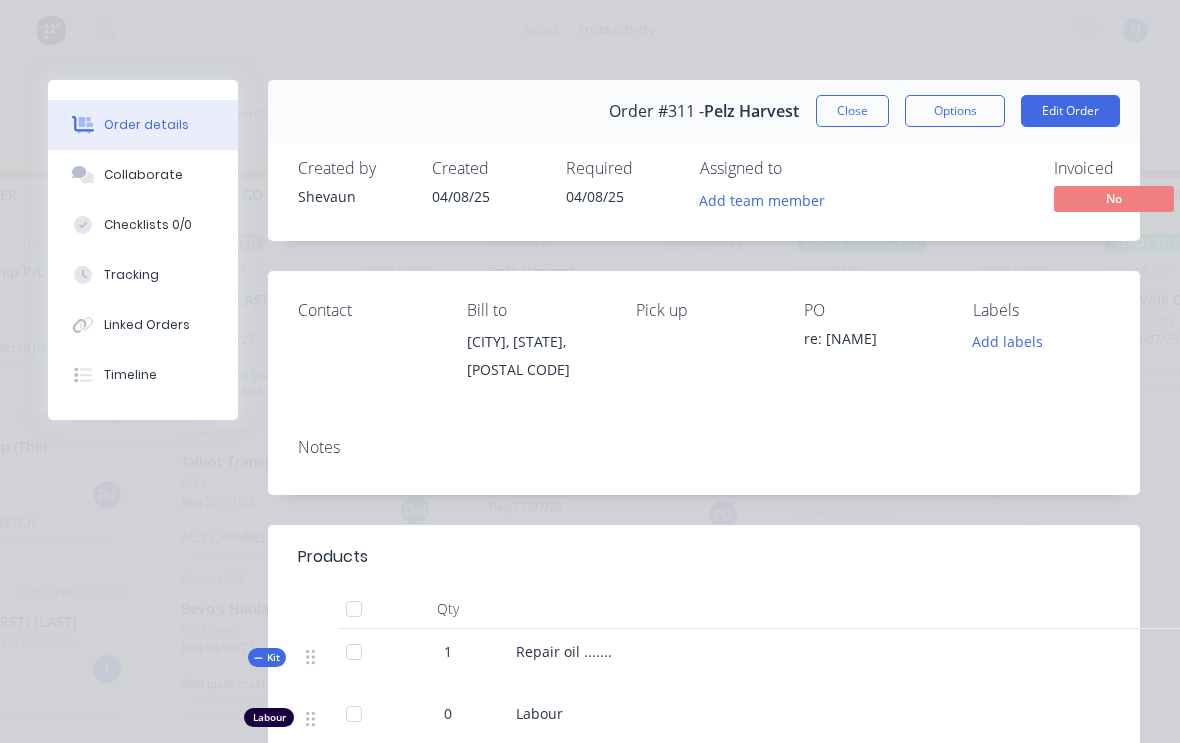 click on "Tracking" at bounding box center [131, 275] 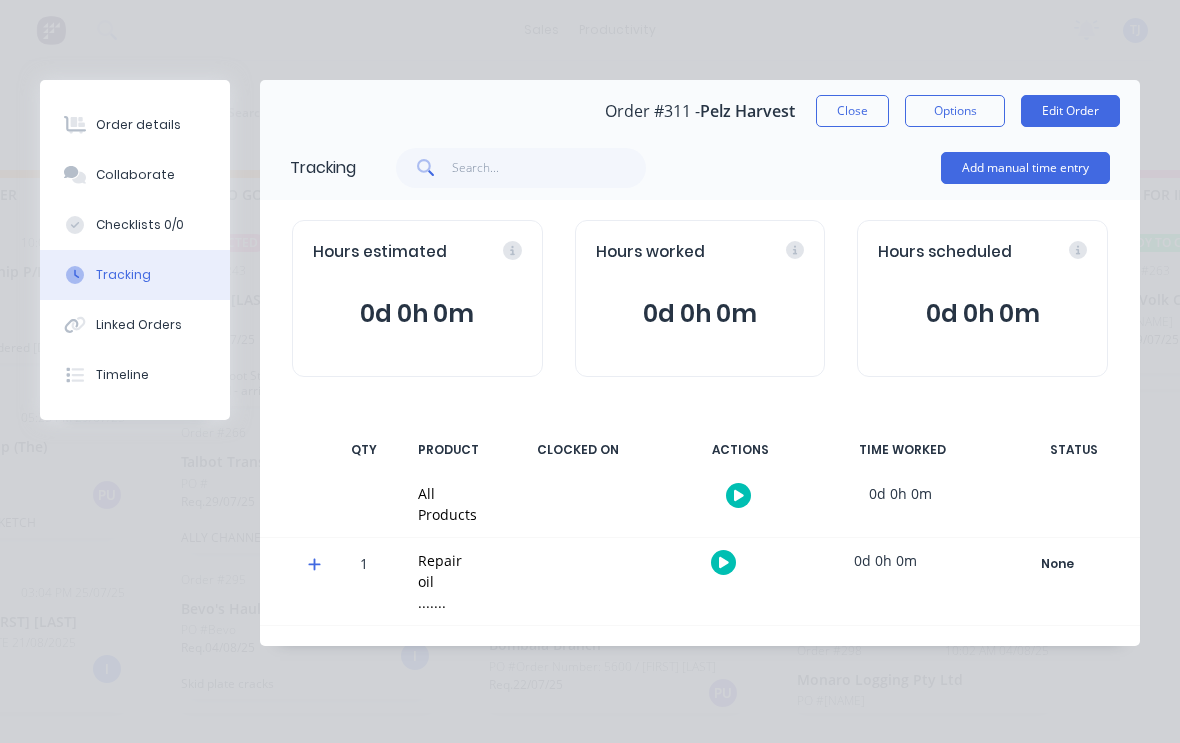 click on "Add manual time entry" at bounding box center (1025, 168) 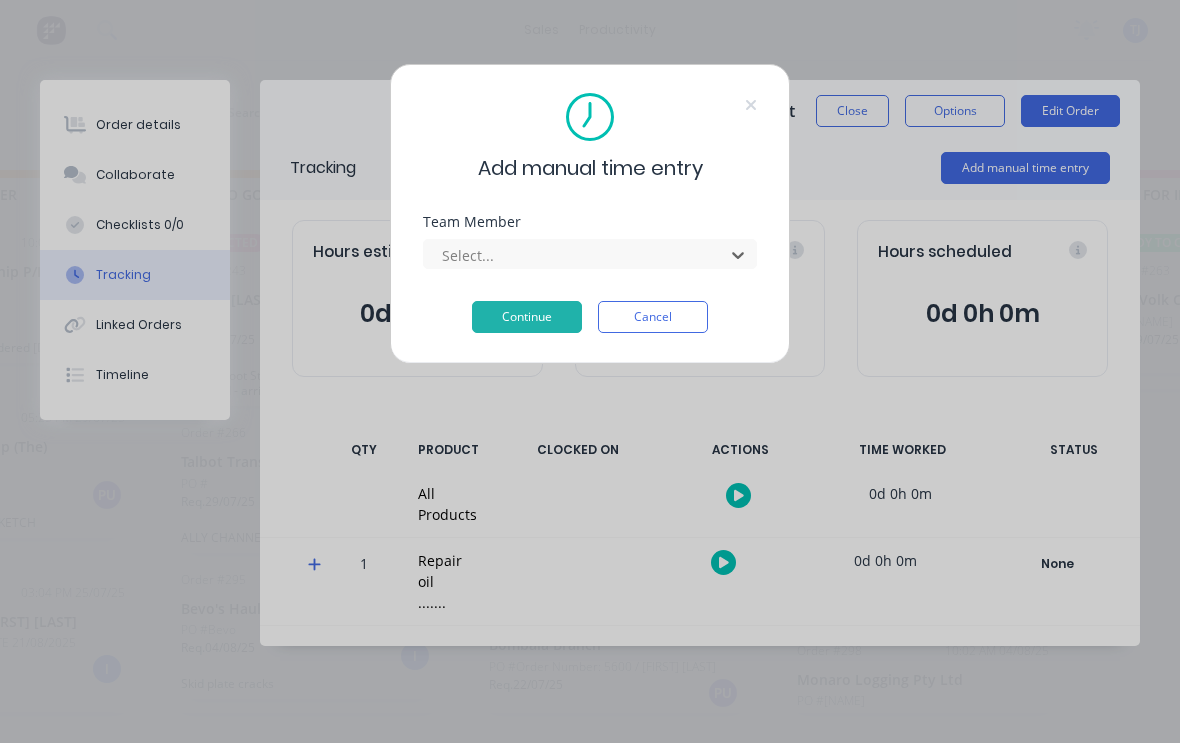 scroll, scrollTop: 2, scrollLeft: 804, axis: both 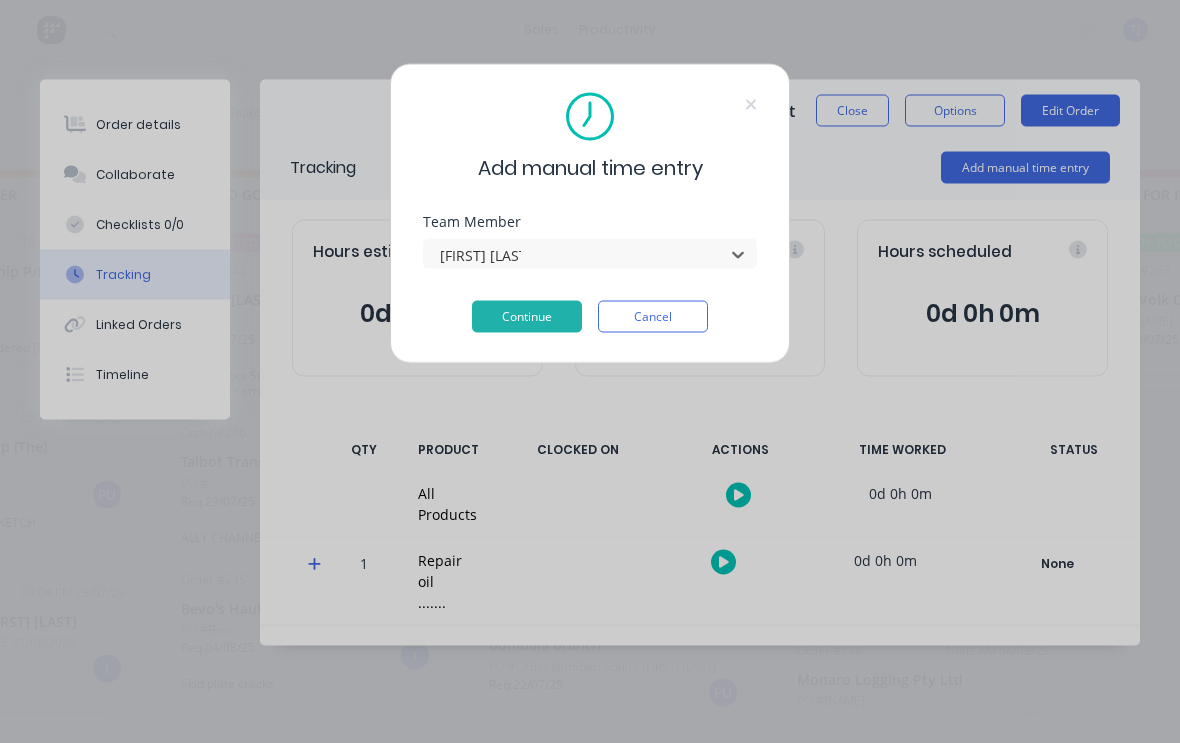 type on "[FIRST] [LAST]" 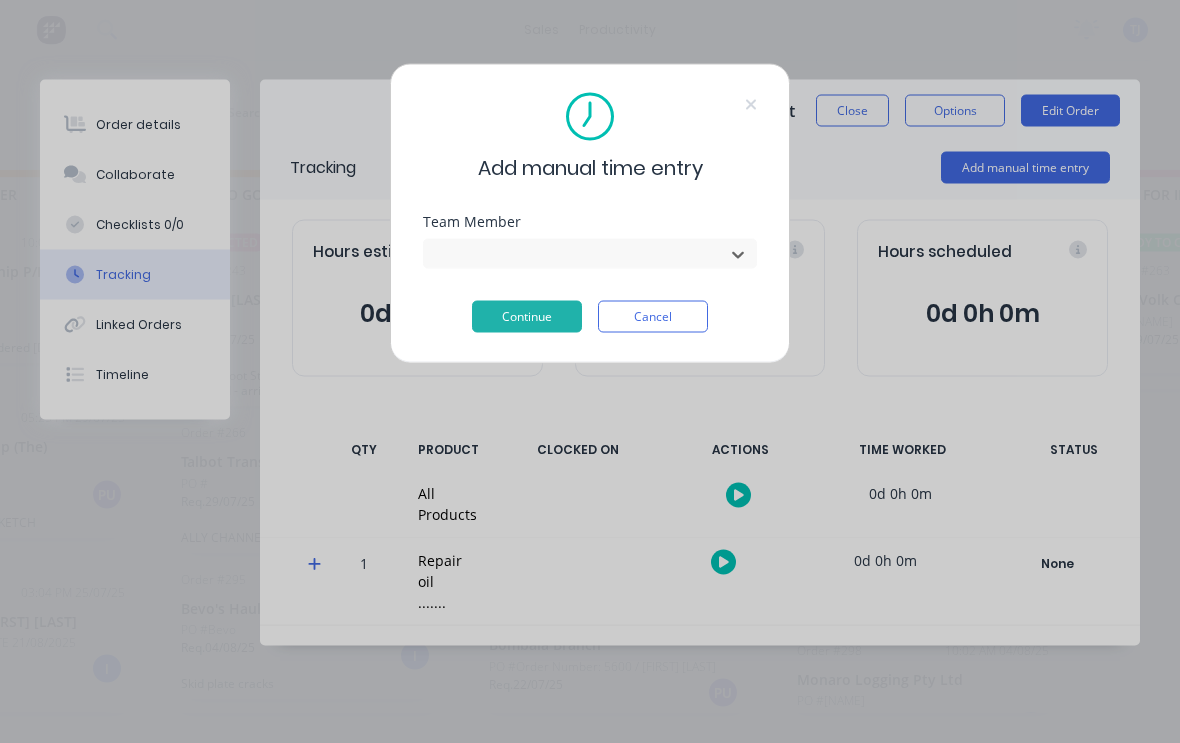 click on "Continue" at bounding box center (527, 317) 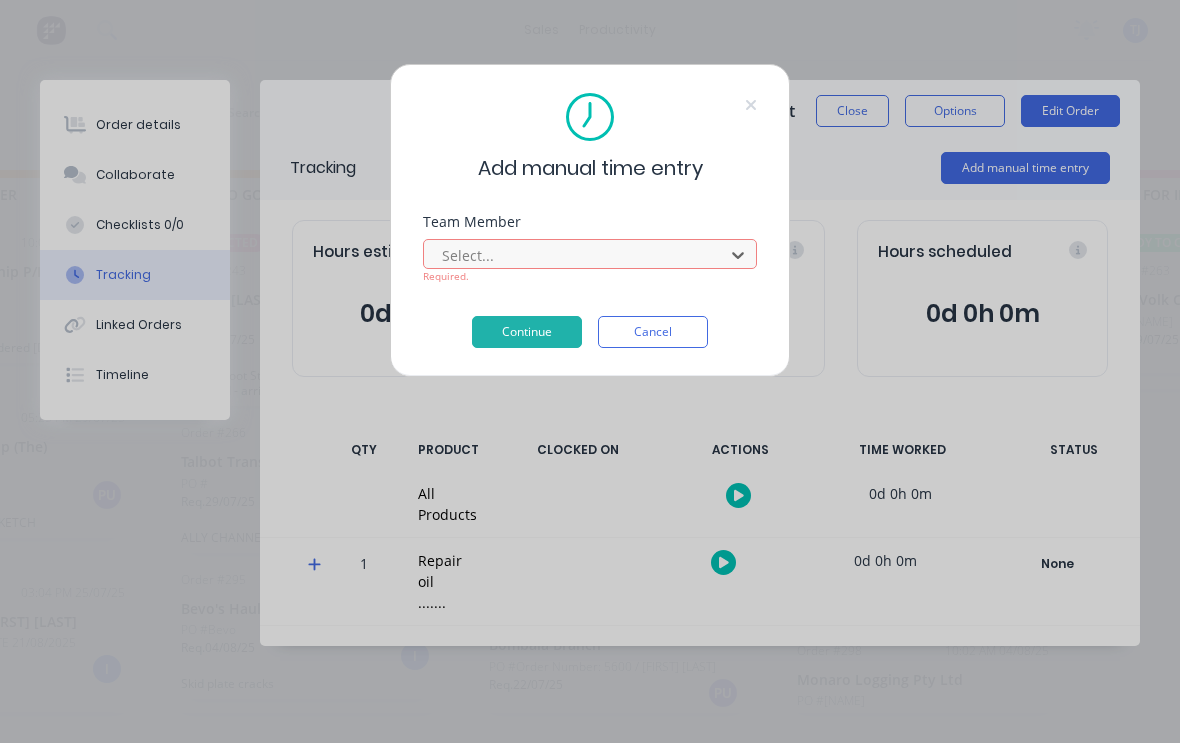 scroll, scrollTop: 2, scrollLeft: 804, axis: both 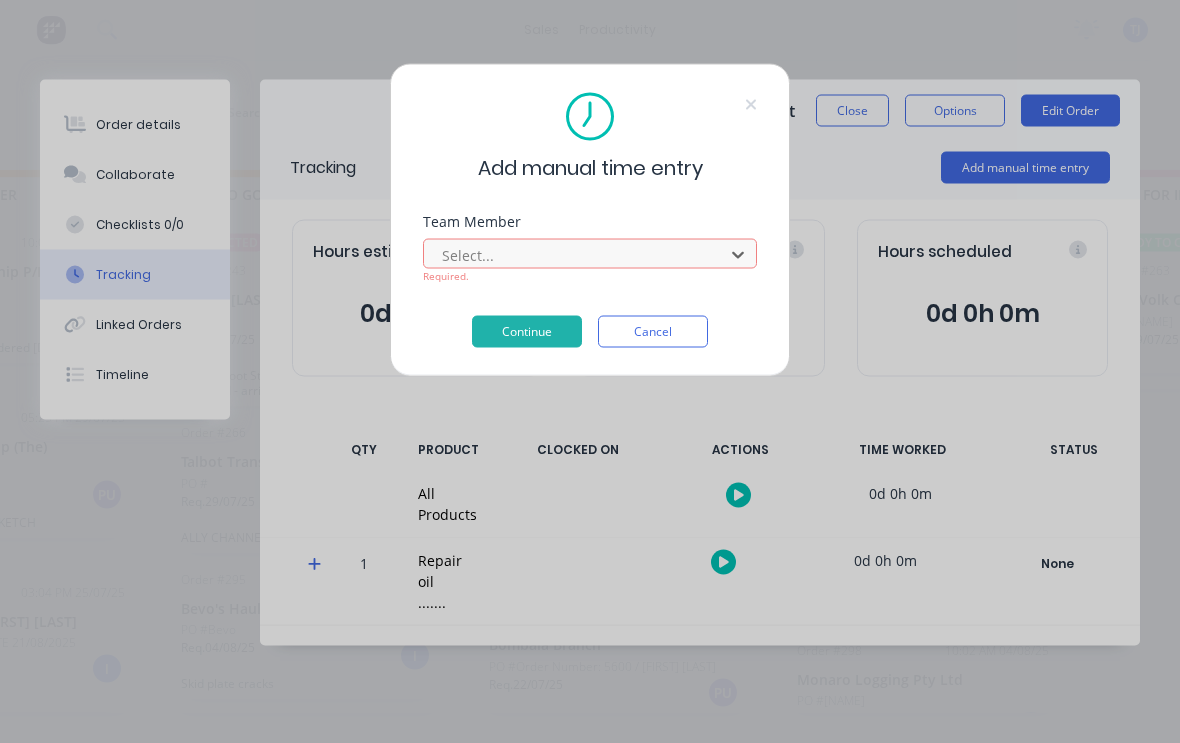 click 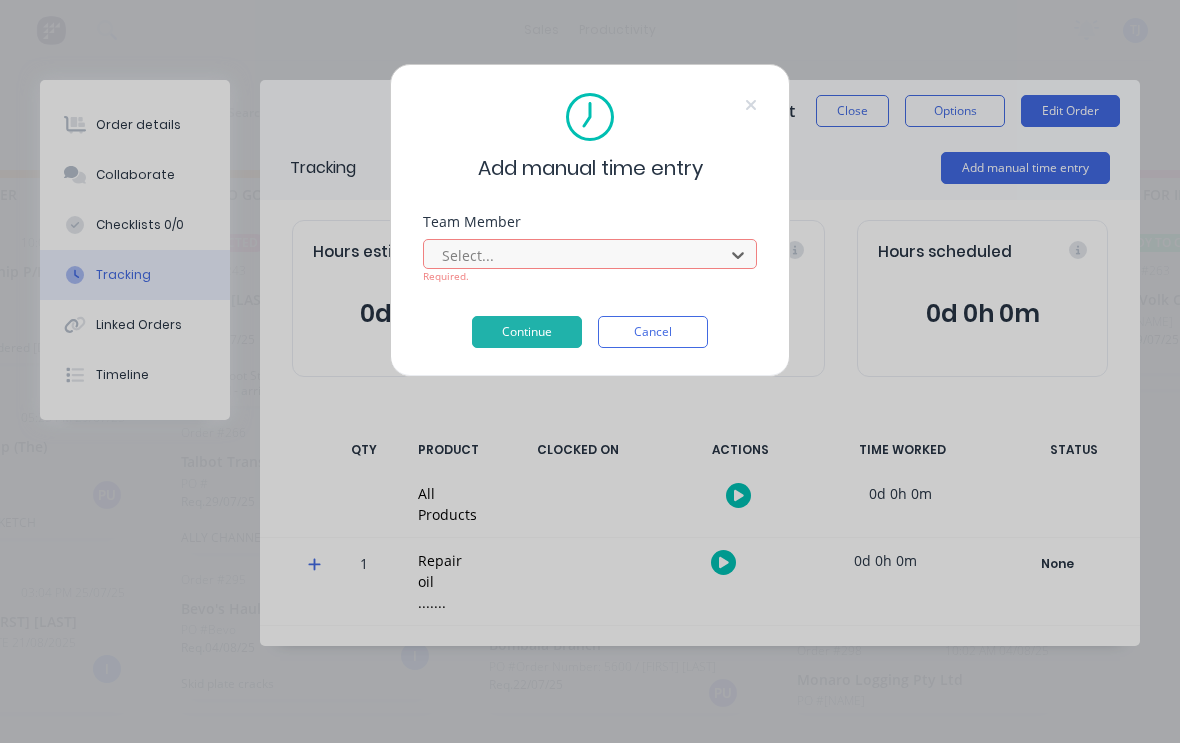 click on "Add manual time entry" at bounding box center [590, 138] 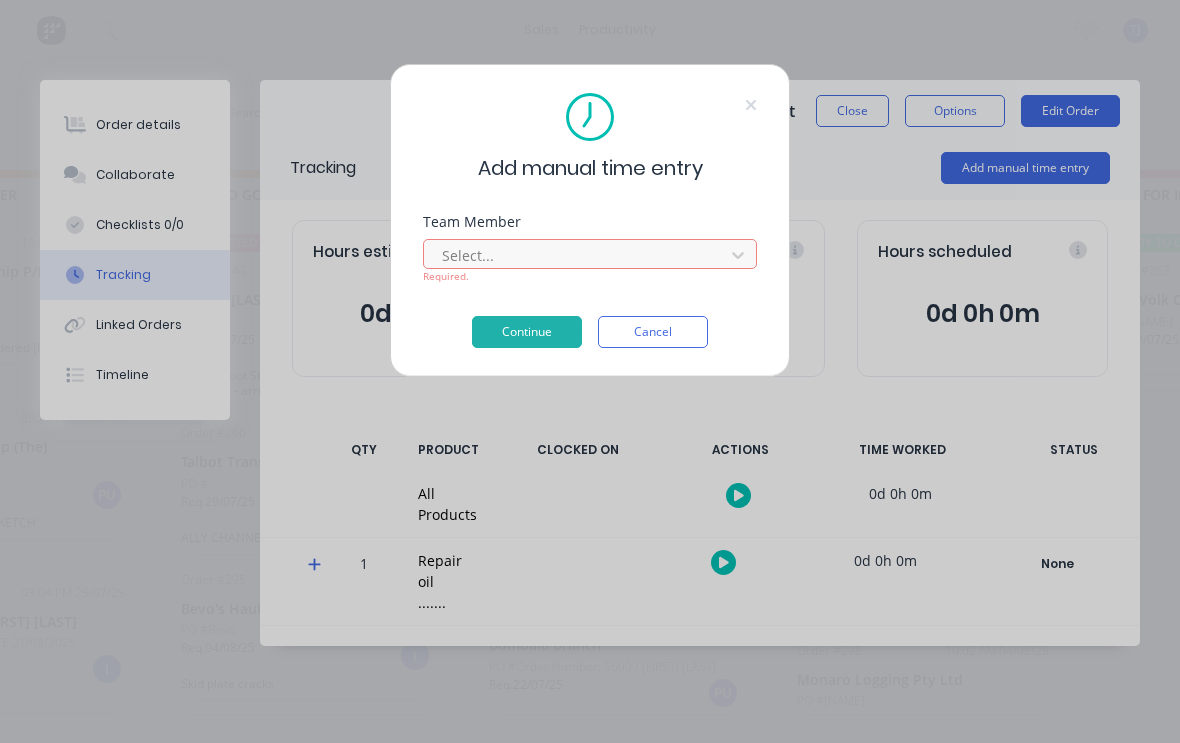 click on "Add manual time entry Team Member Select... Required. Continue   Cancel" at bounding box center [590, 220] 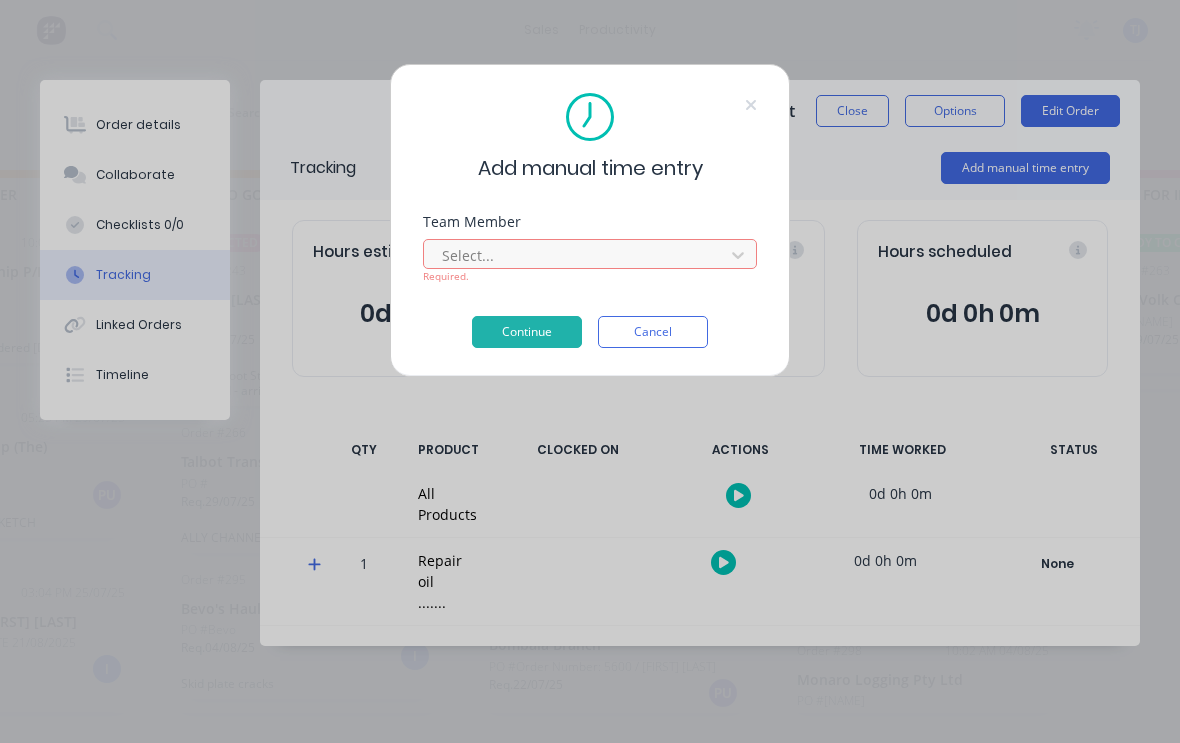 click on "Add manual time entry Team Member Select... Required. Continue   Cancel" at bounding box center [590, 220] 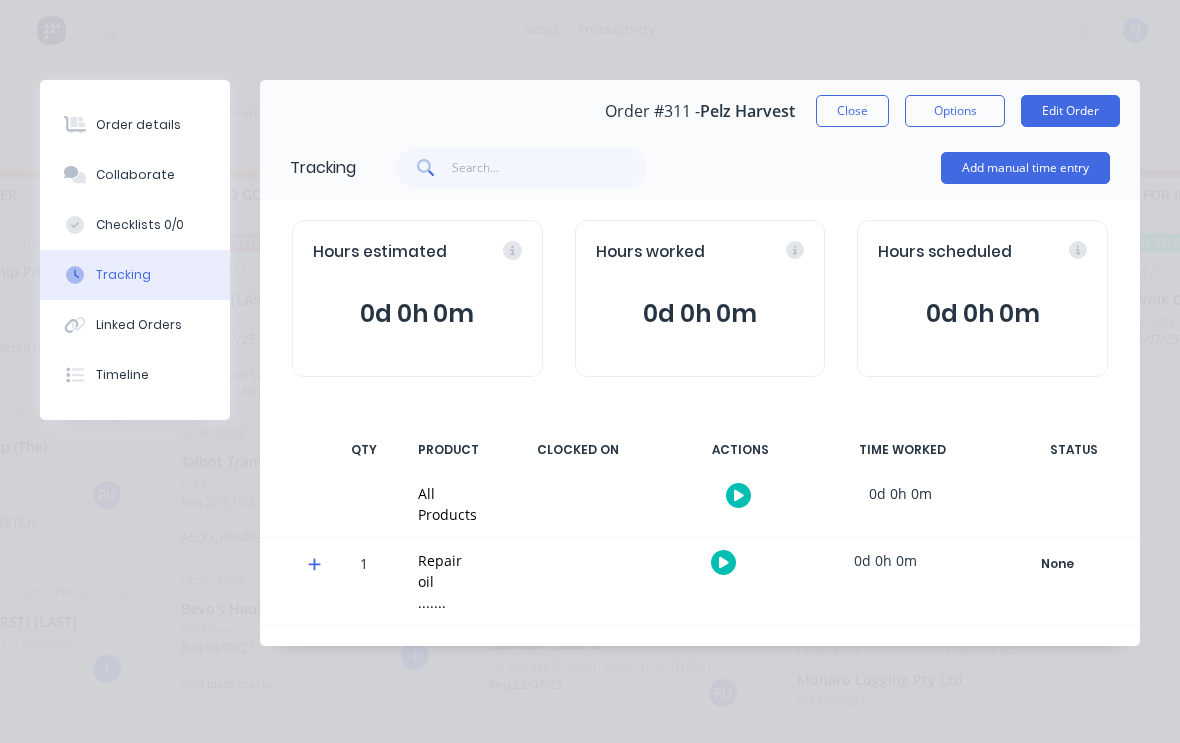 click on "Edit Order" at bounding box center (1070, 111) 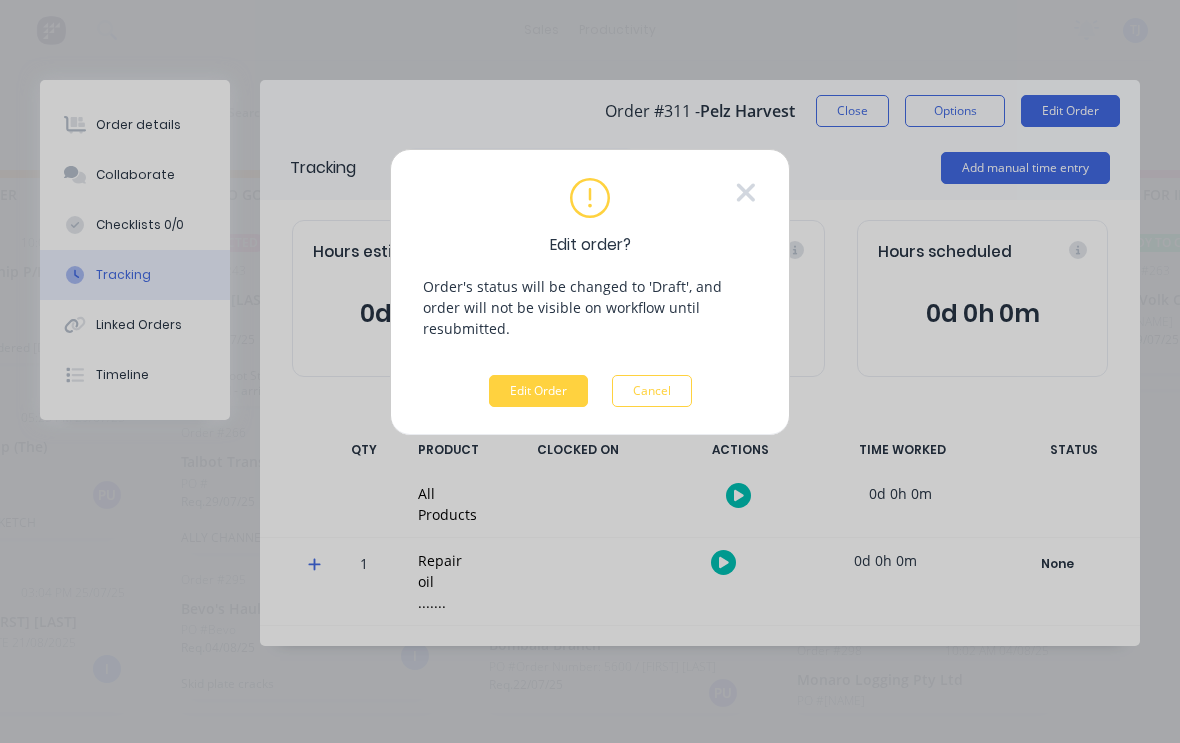 click on "Edit Order" at bounding box center (538, 391) 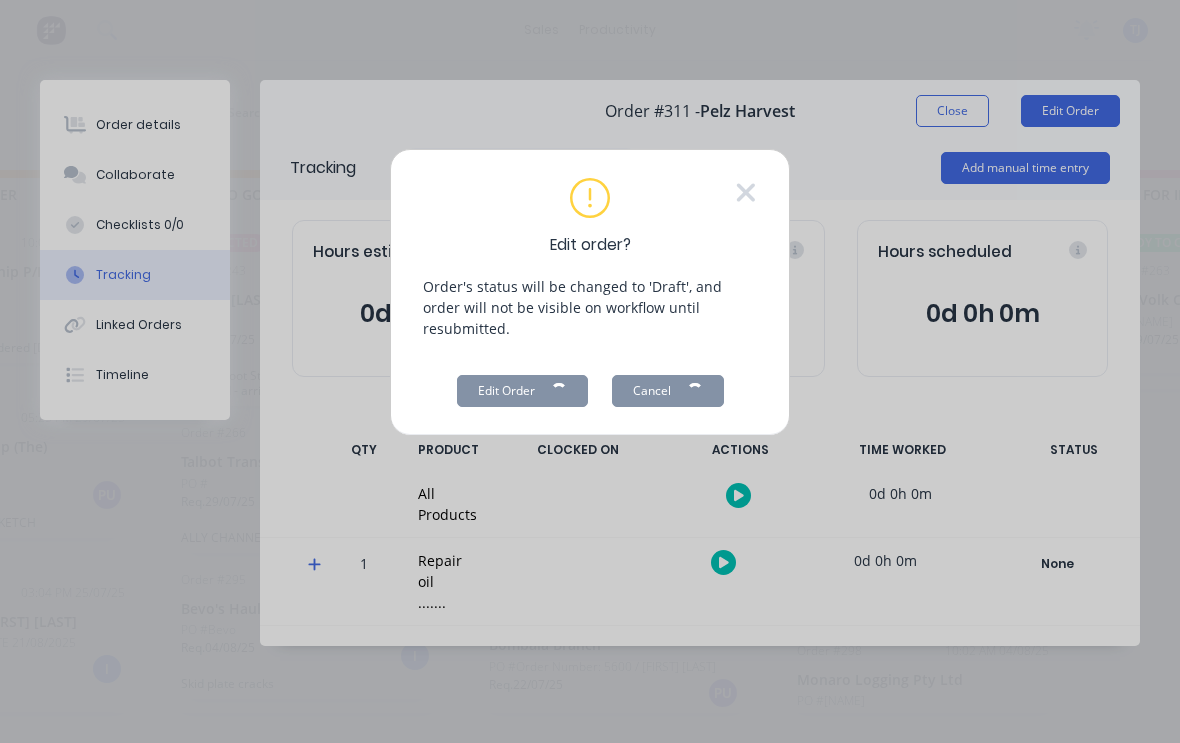 scroll, scrollTop: 3, scrollLeft: 0, axis: vertical 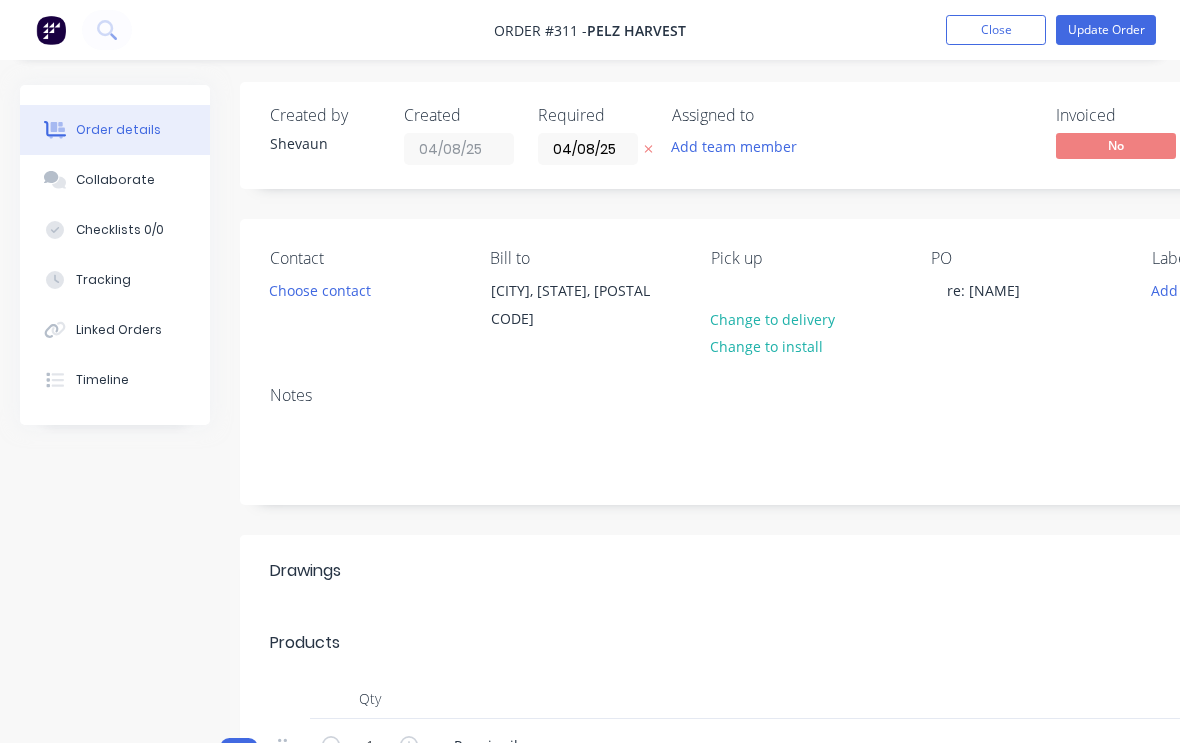click on "Tracking" at bounding box center (103, 280) 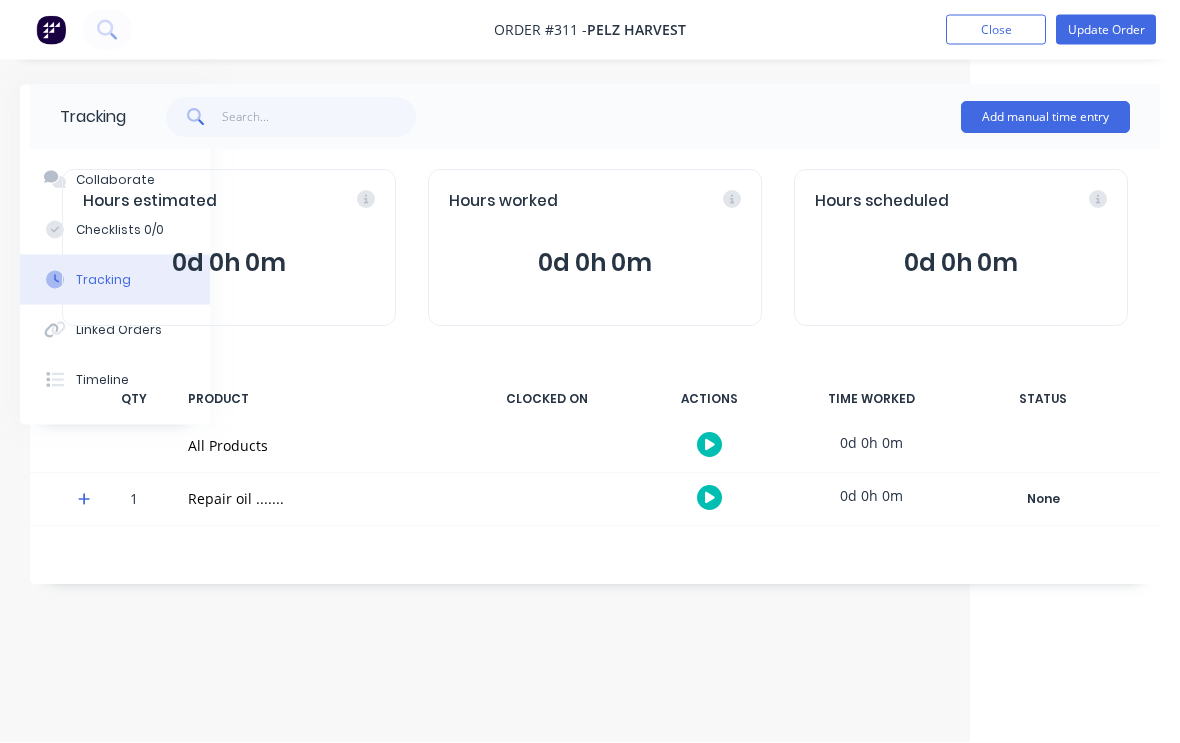 click on "Add manual time entry" at bounding box center (1045, 118) 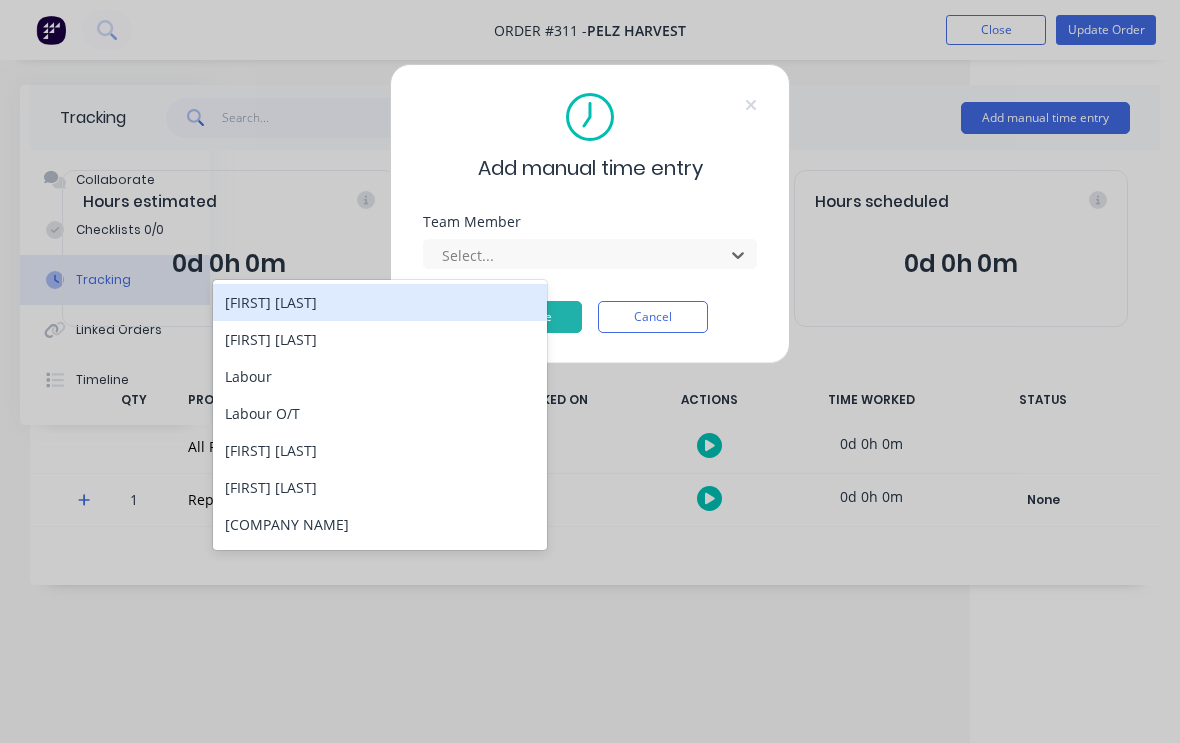 scroll, scrollTop: 2, scrollLeft: 210, axis: both 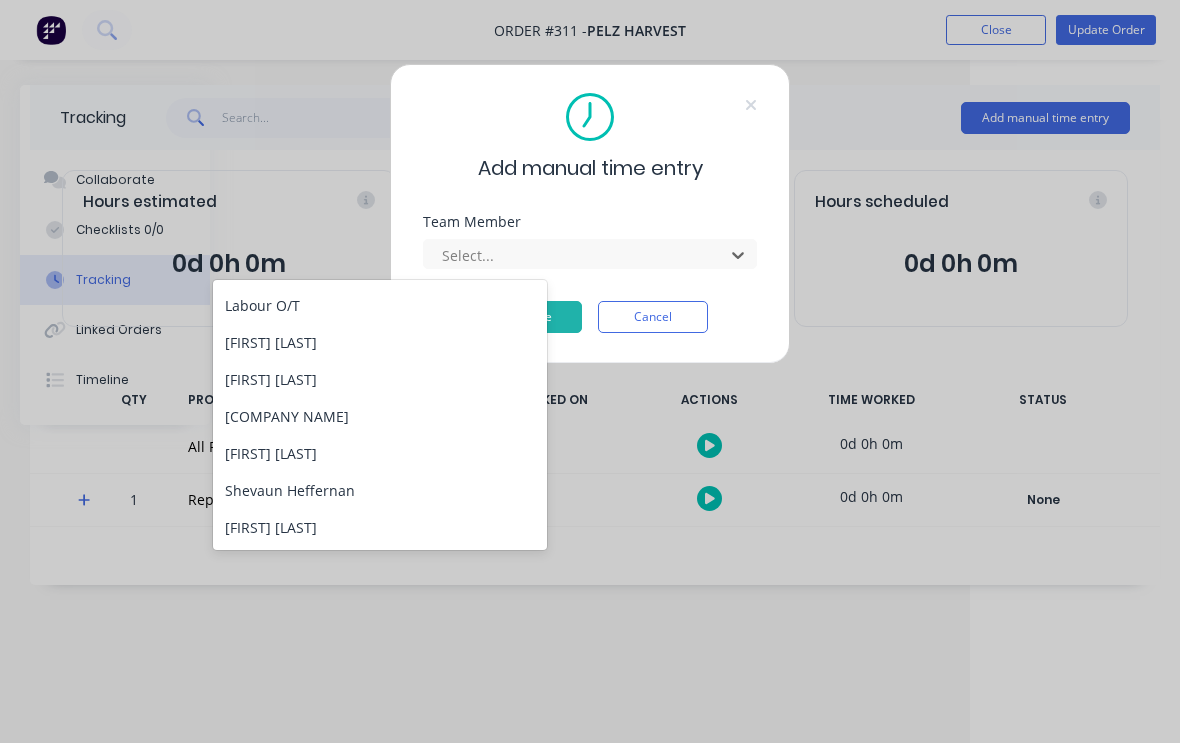 click on "[FIRST] [LAST]" at bounding box center [380, 527] 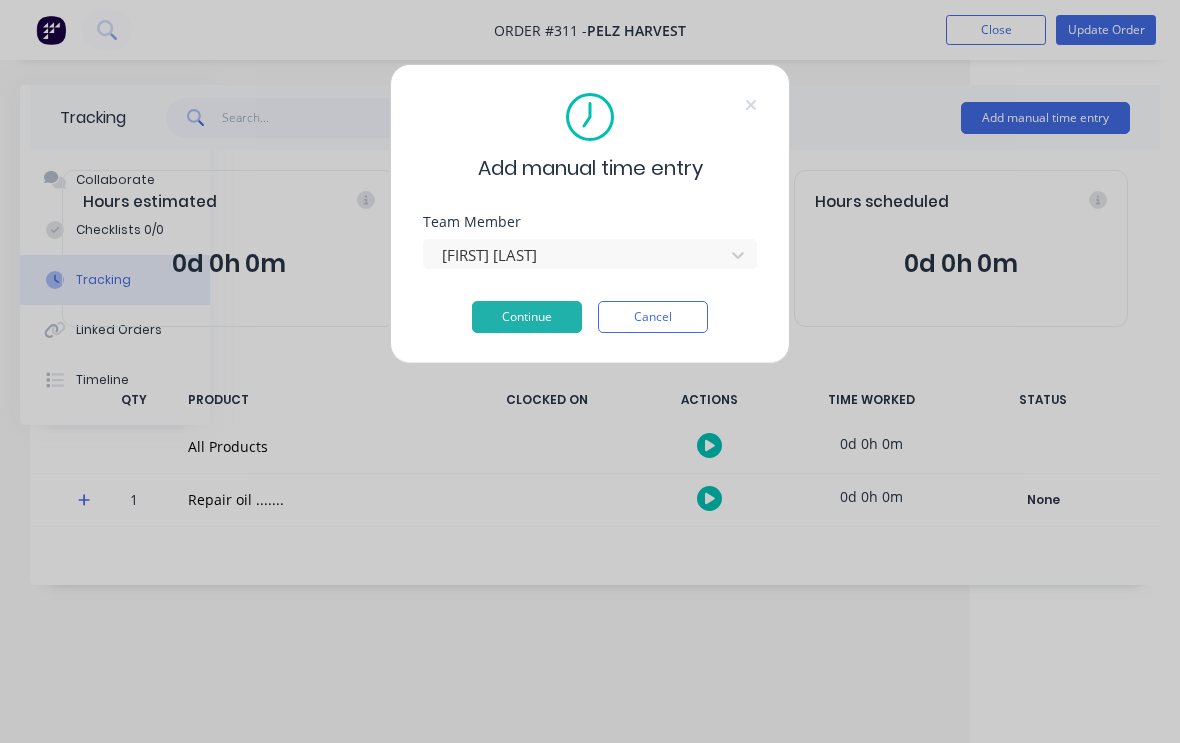click on "Continue" at bounding box center (527, 317) 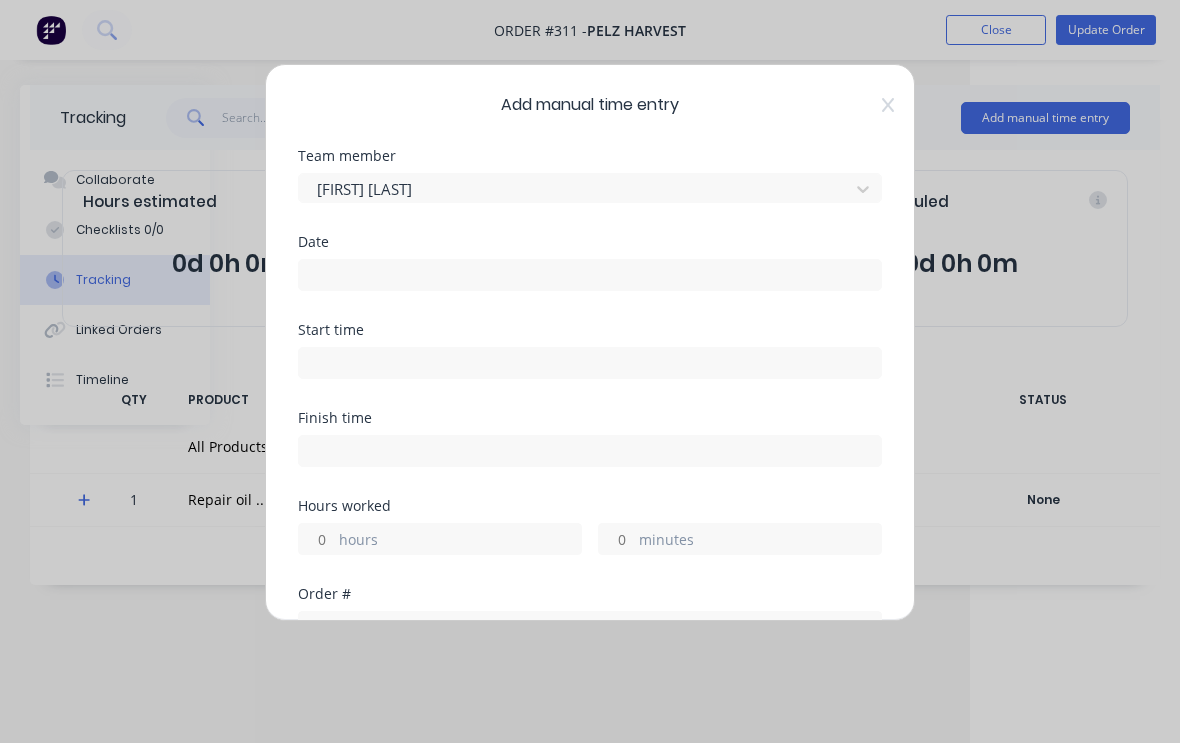 click at bounding box center [590, 275] 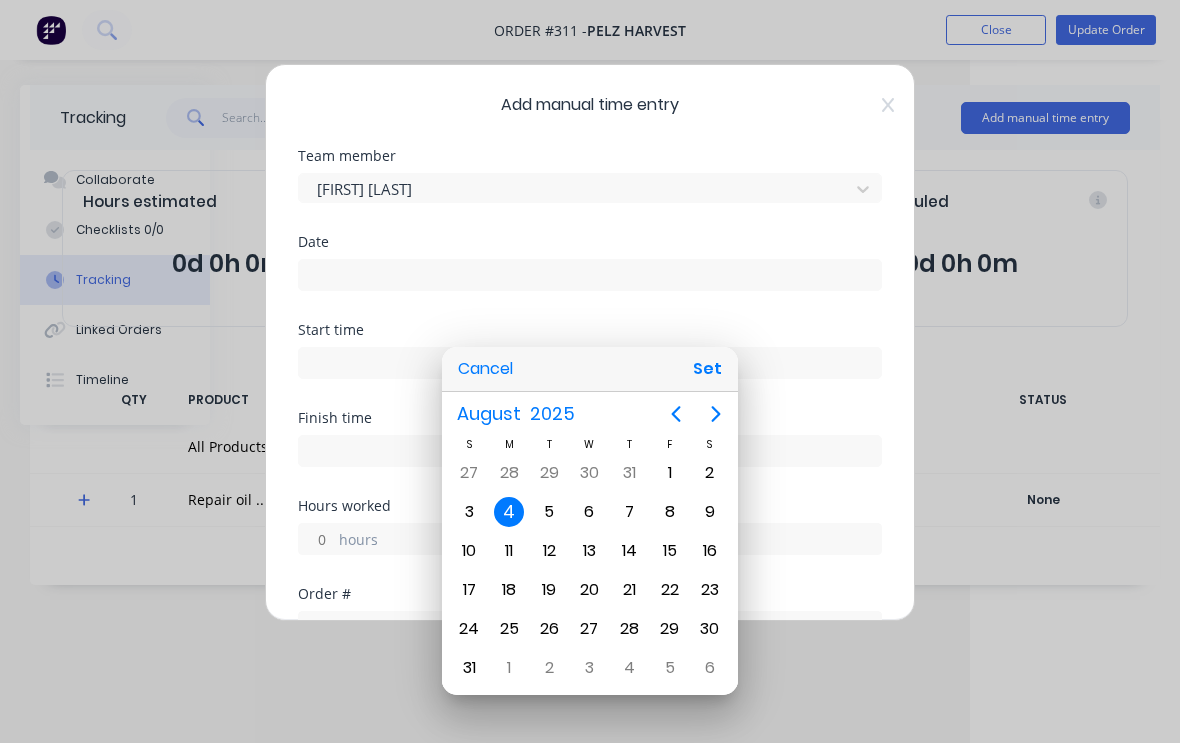 click on "Set" at bounding box center [707, 369] 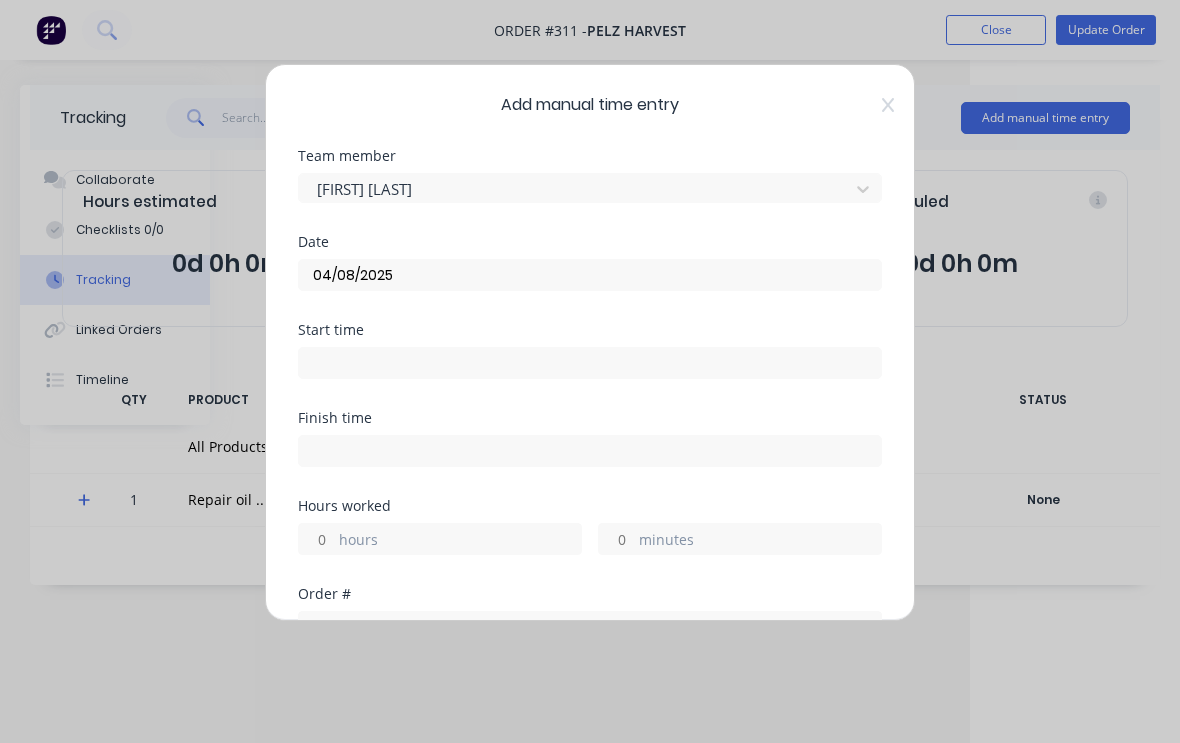 click on "Start time" at bounding box center (590, 330) 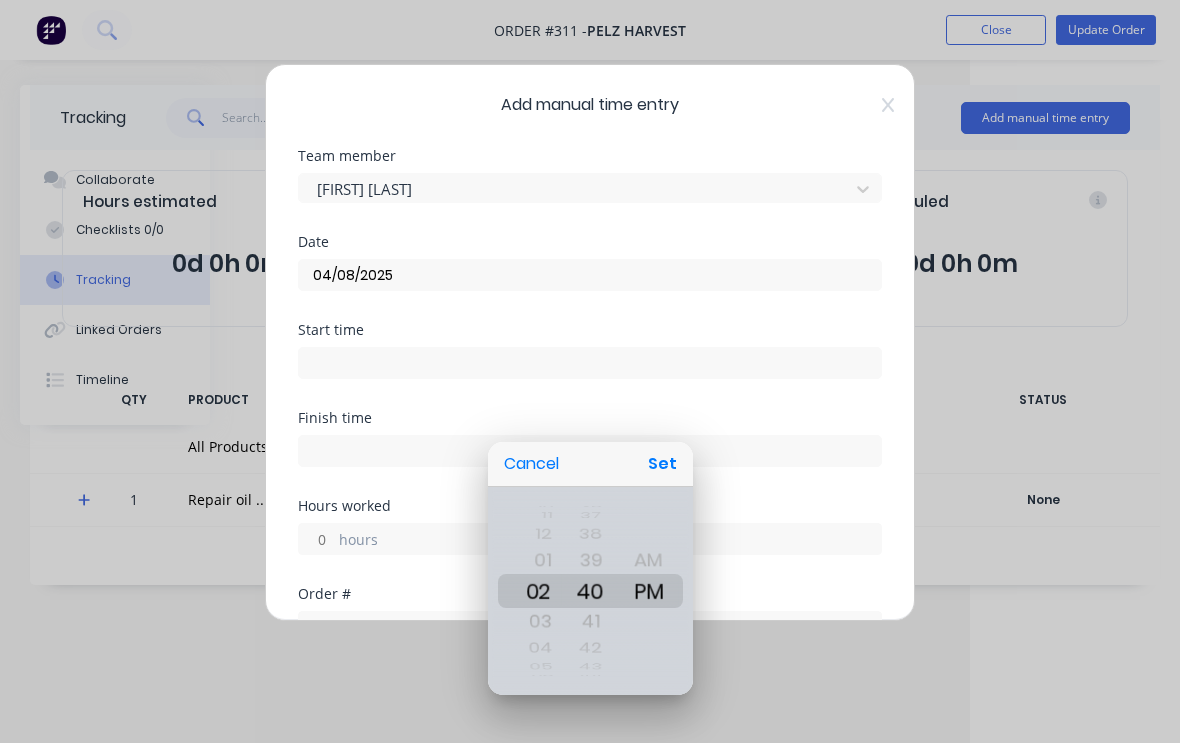 click on "Set" at bounding box center (662, 464) 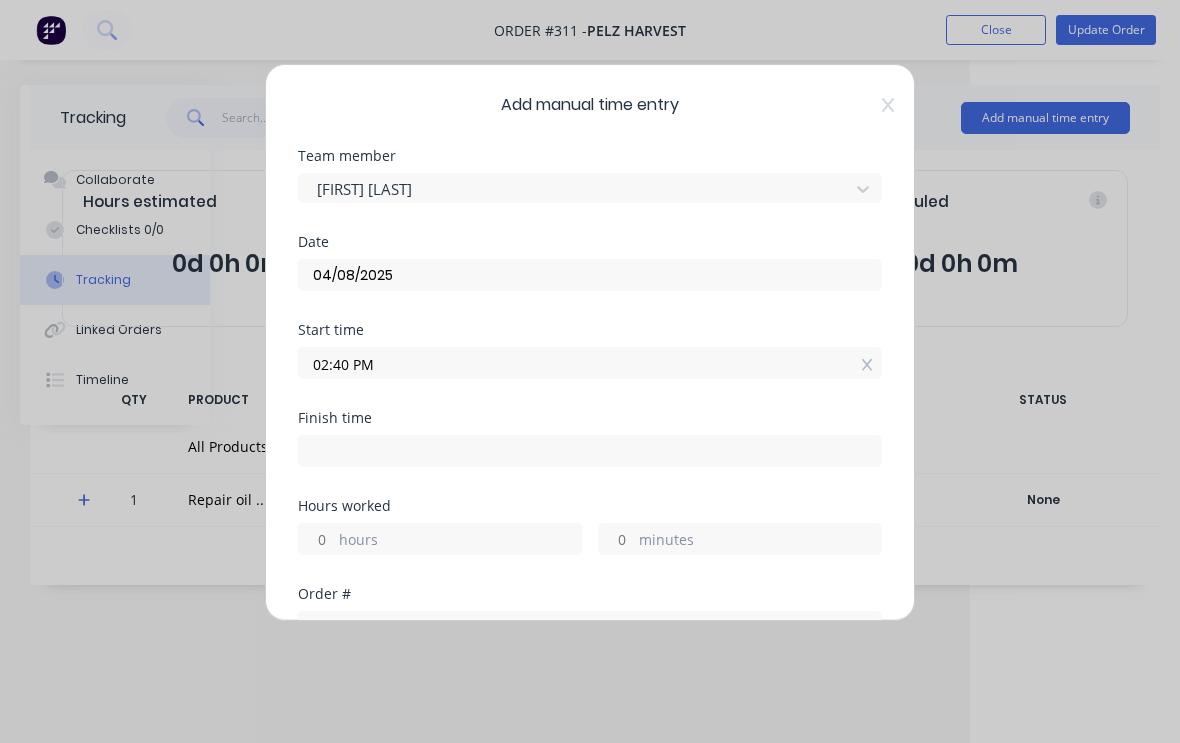 click at bounding box center (590, 451) 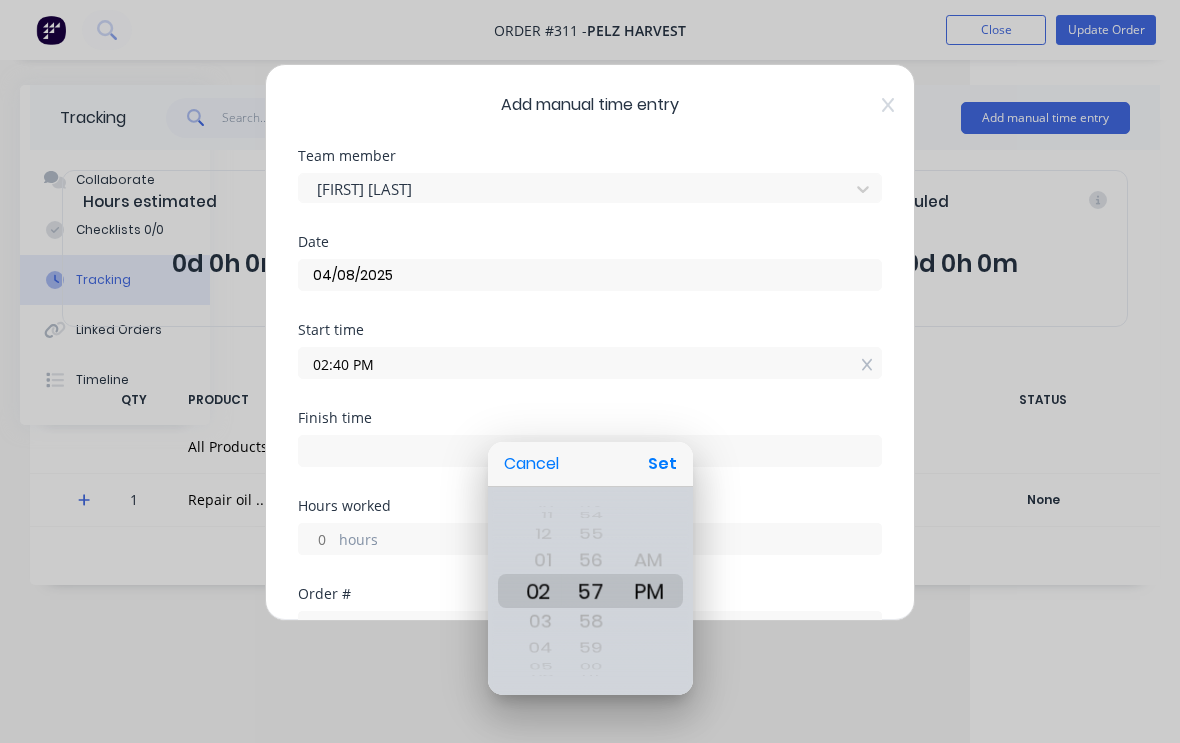 click on "Set" at bounding box center [662, 464] 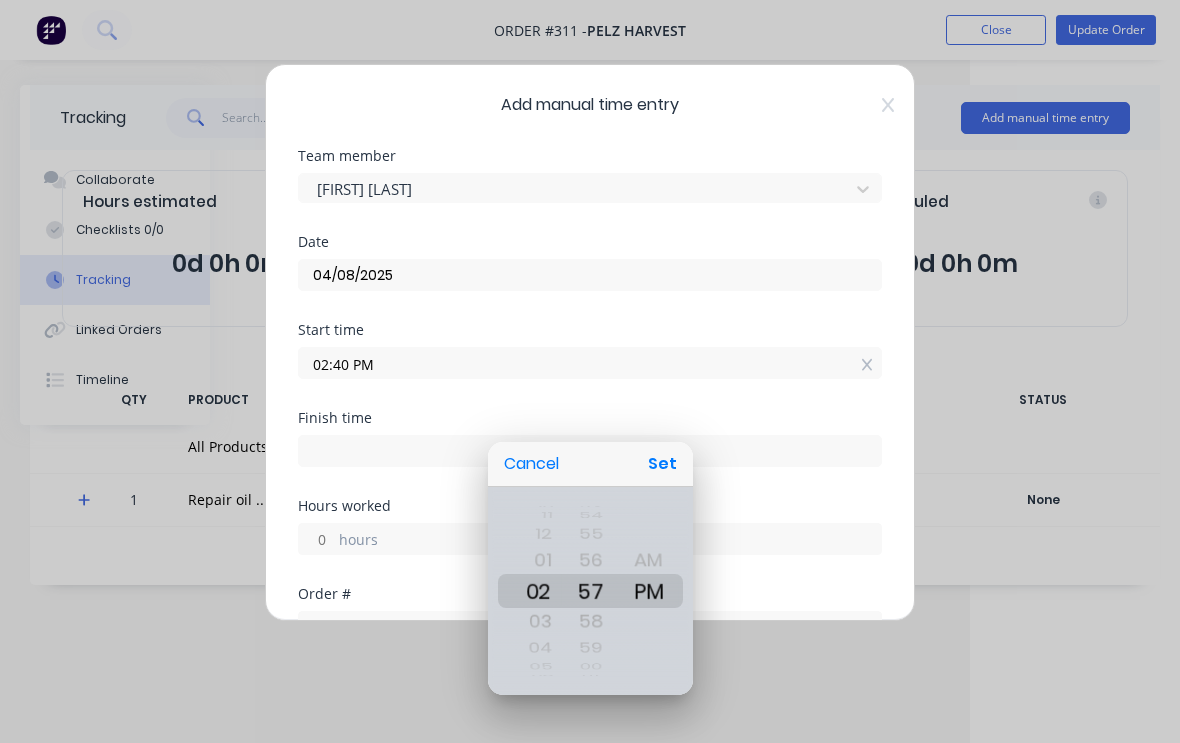 type on "[TIME]" 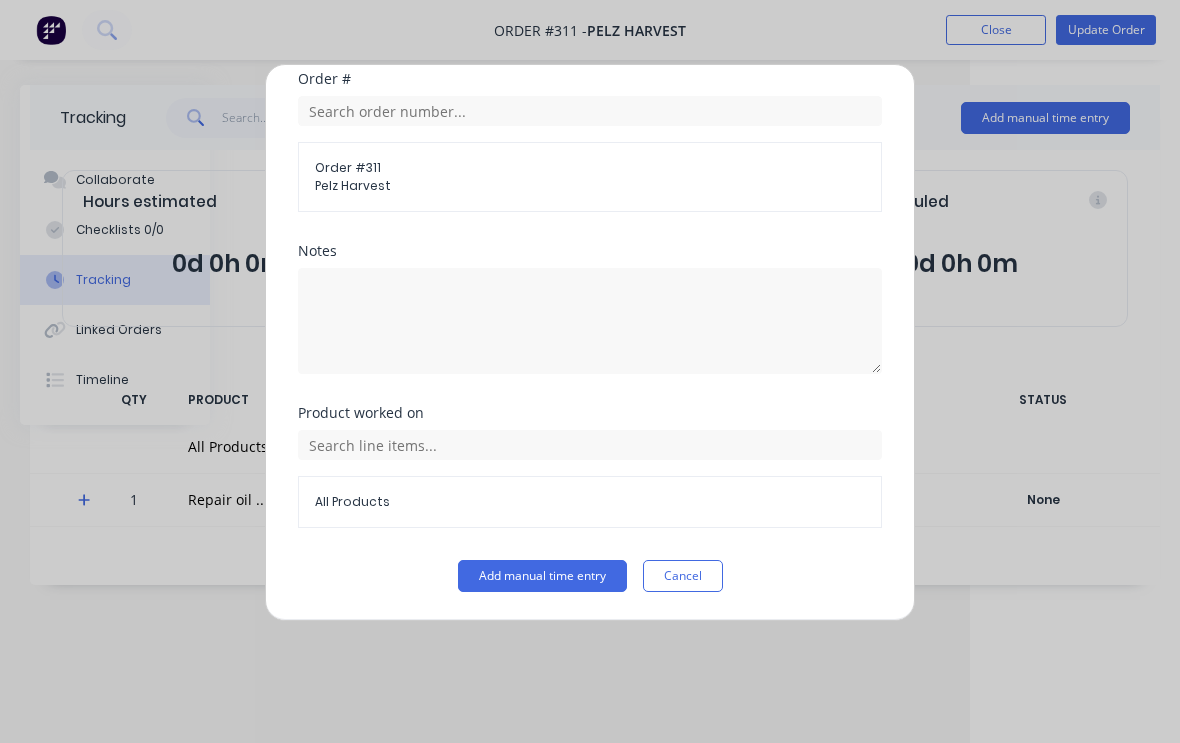 scroll, scrollTop: 515, scrollLeft: 0, axis: vertical 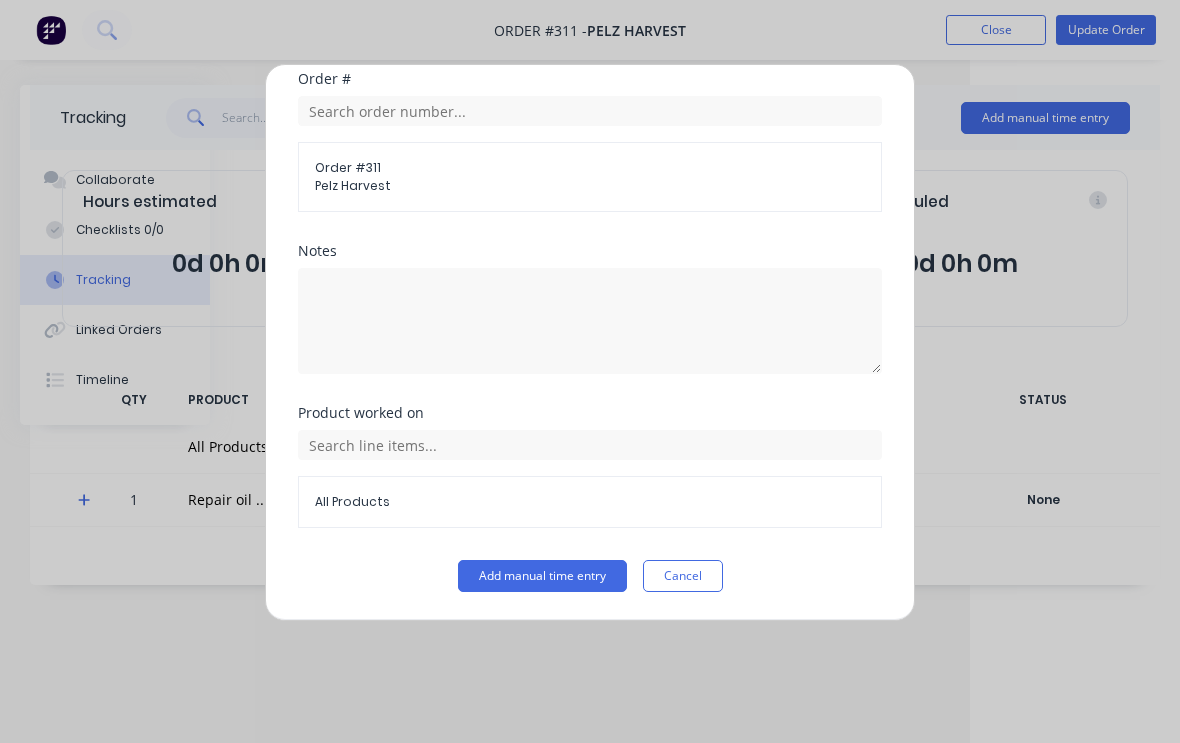 click on "Add manual time entry" at bounding box center (542, 576) 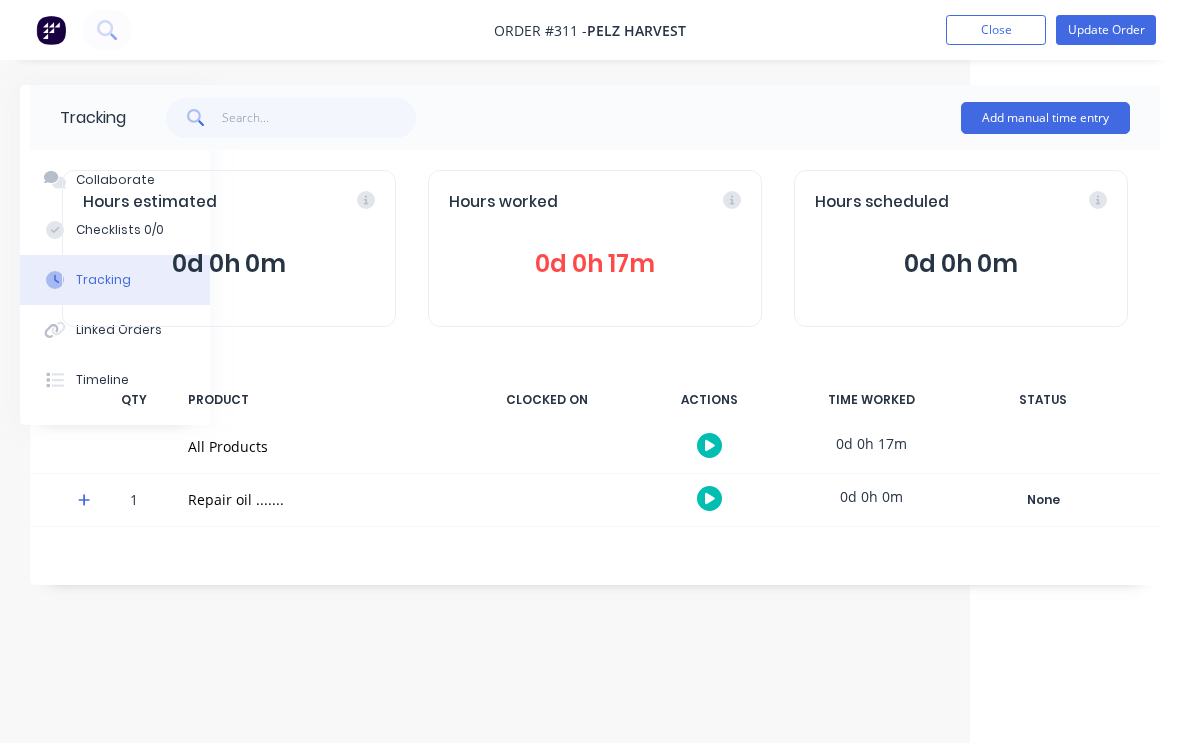 click on "Update Order" at bounding box center (1106, 30) 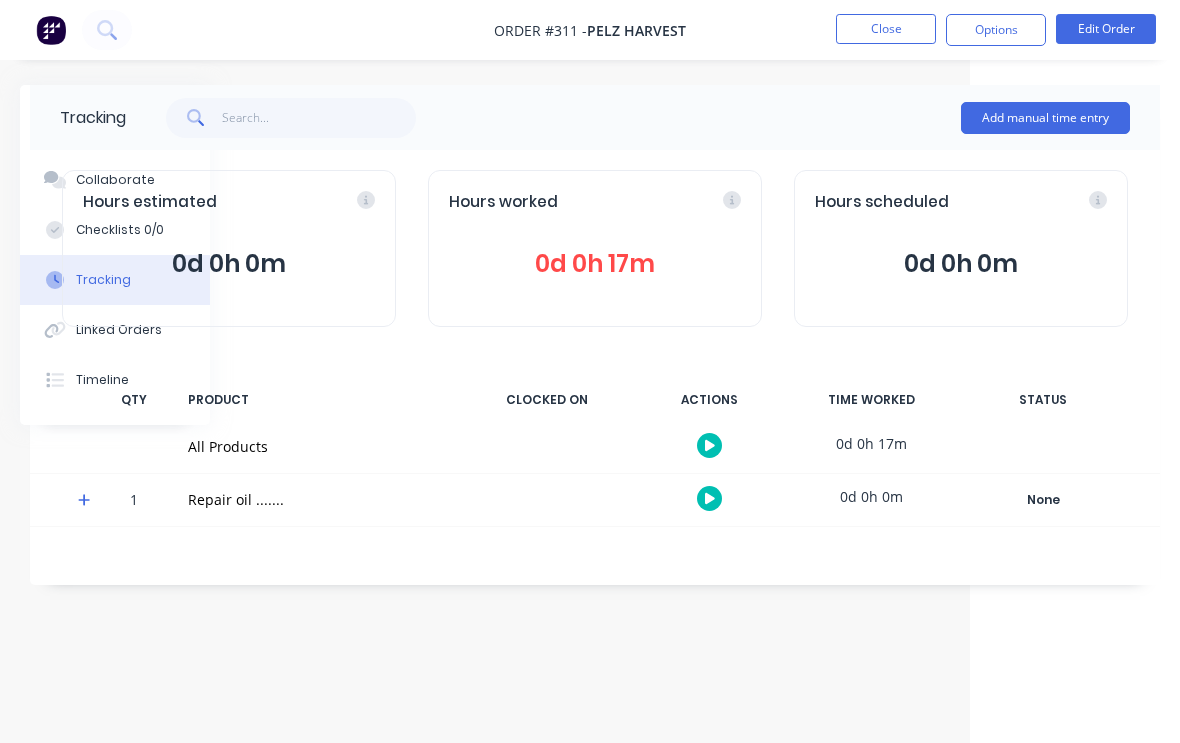 click on "Close" at bounding box center (886, 29) 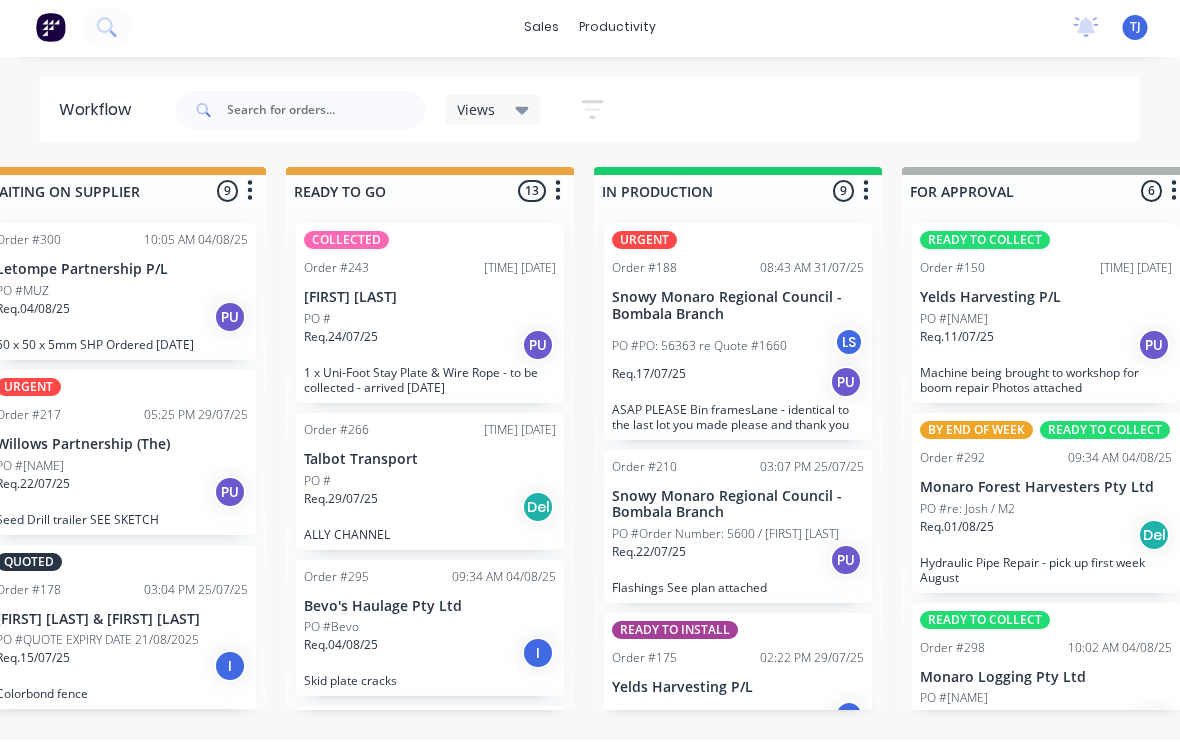 scroll, scrollTop: 3, scrollLeft: 681, axis: both 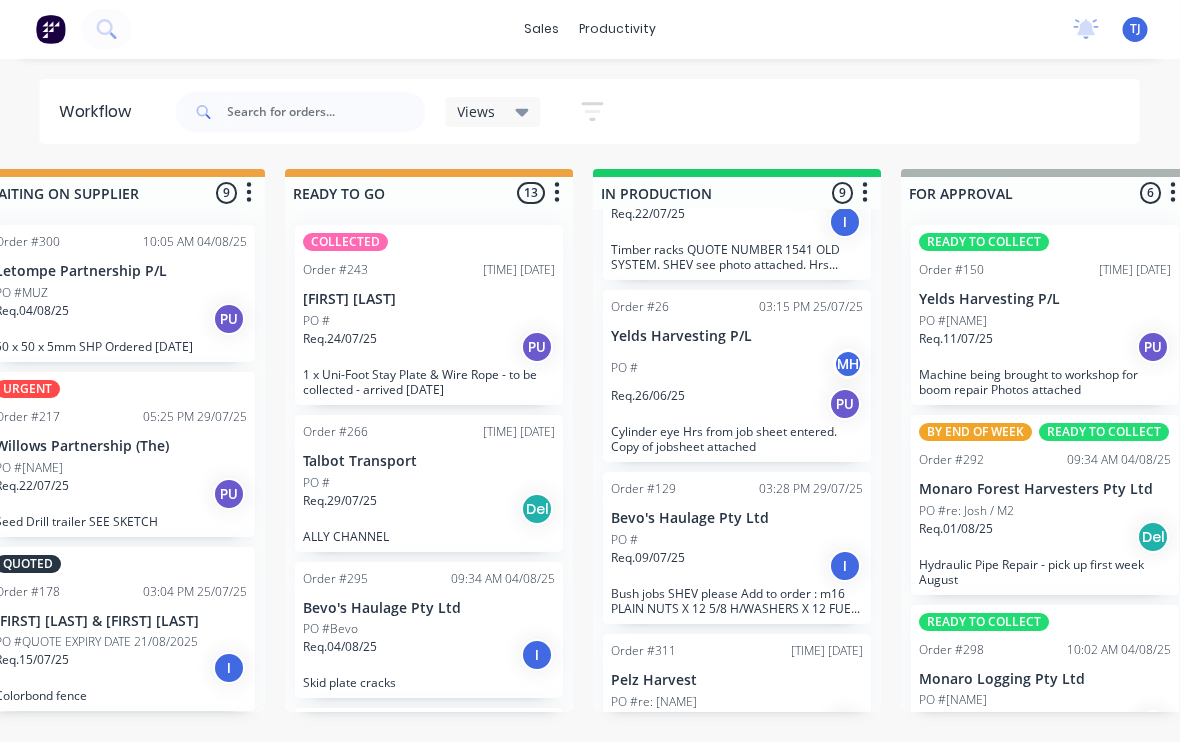 click on "Pelz Harvest" at bounding box center (738, 681) 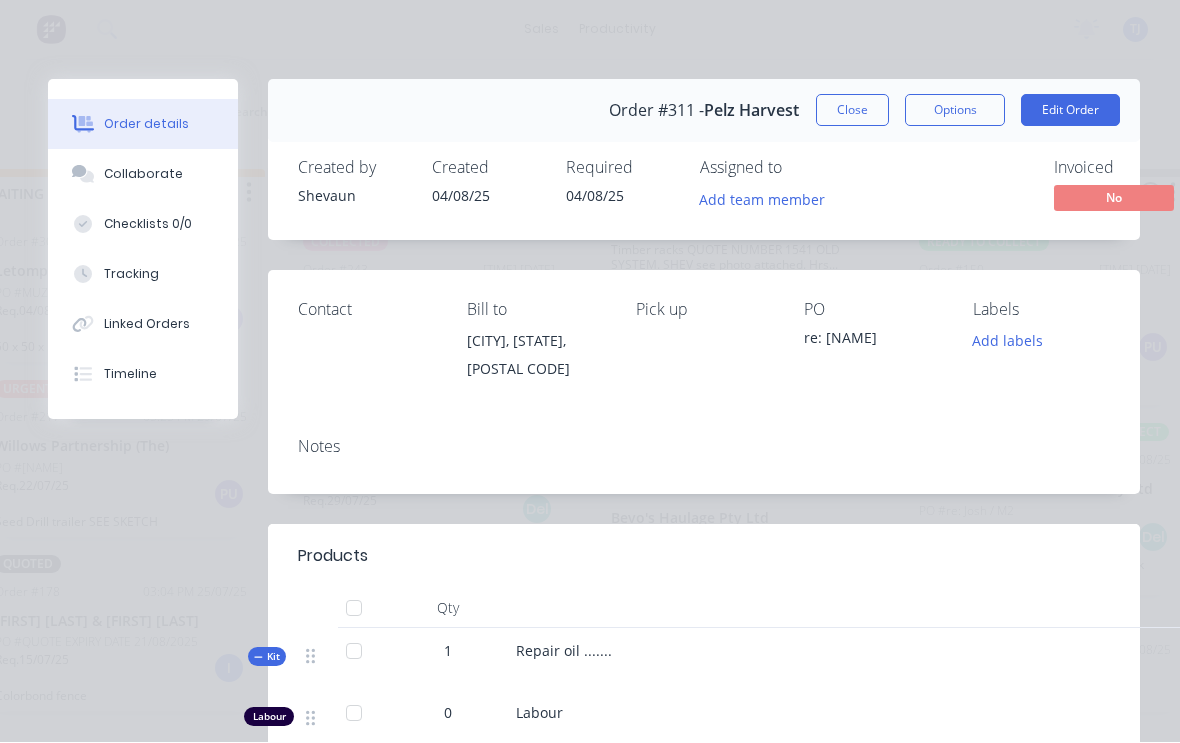 click on "Add labels" at bounding box center [1008, 341] 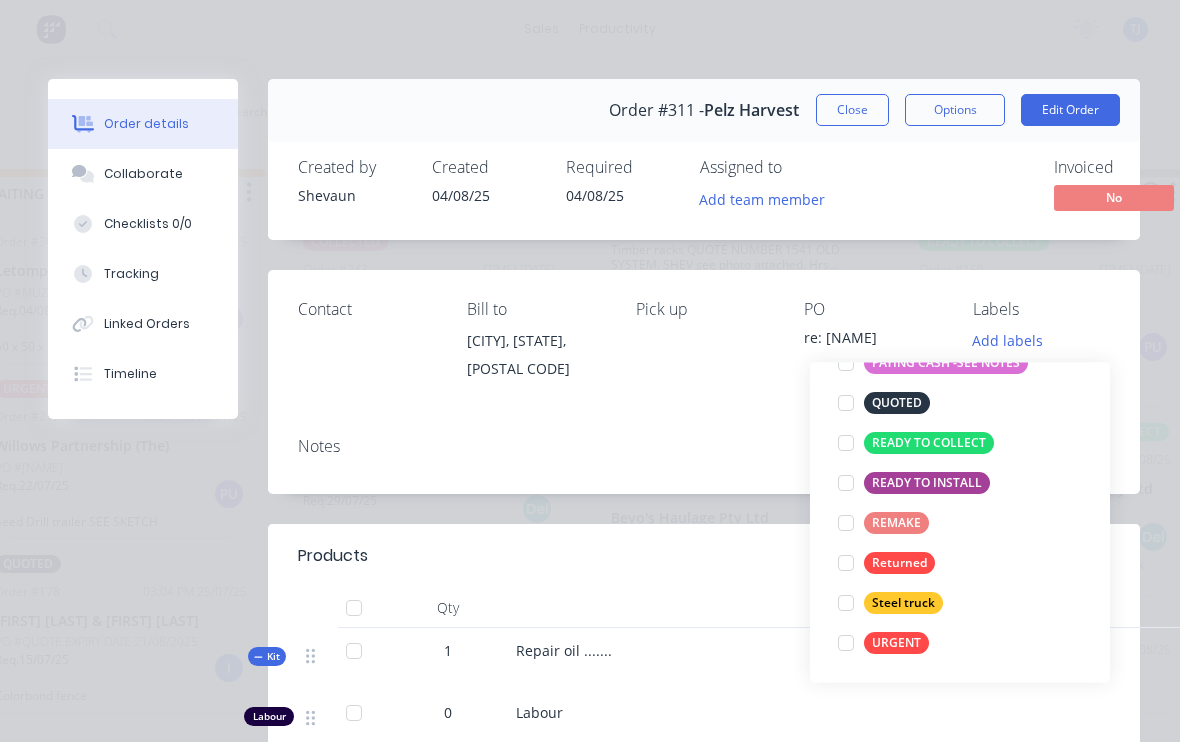 scroll, scrollTop: 360, scrollLeft: 0, axis: vertical 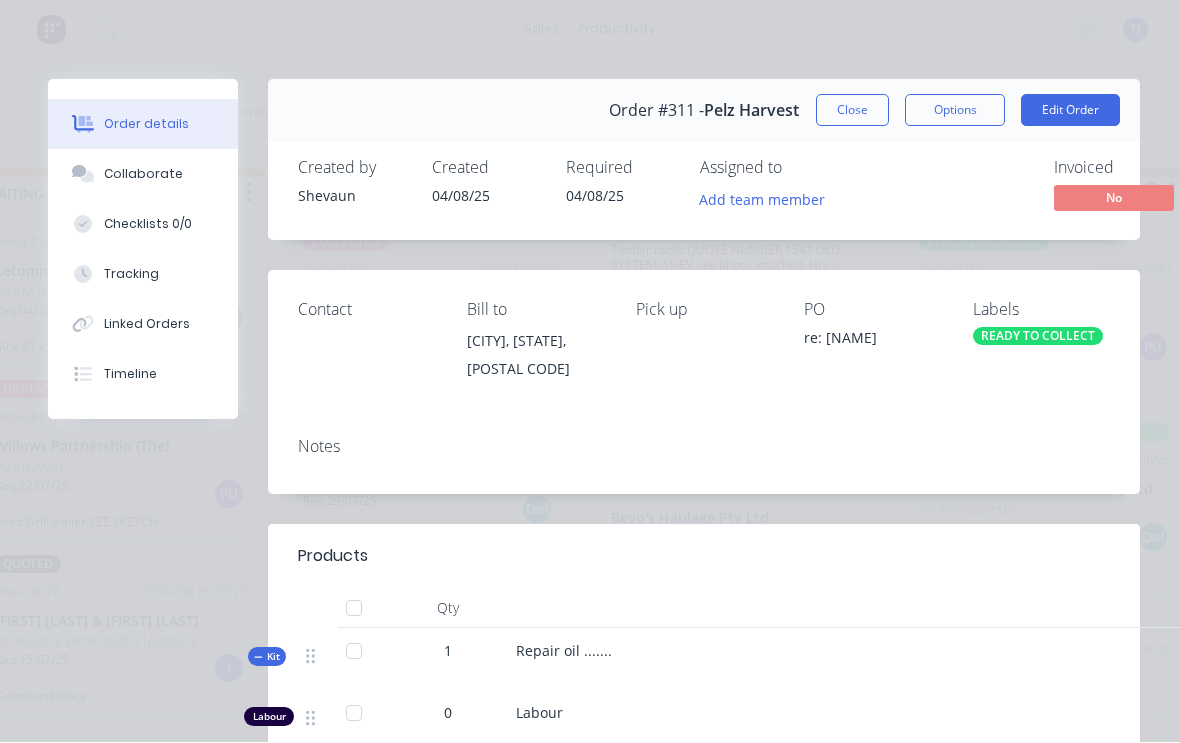 click at bounding box center (790, 557) 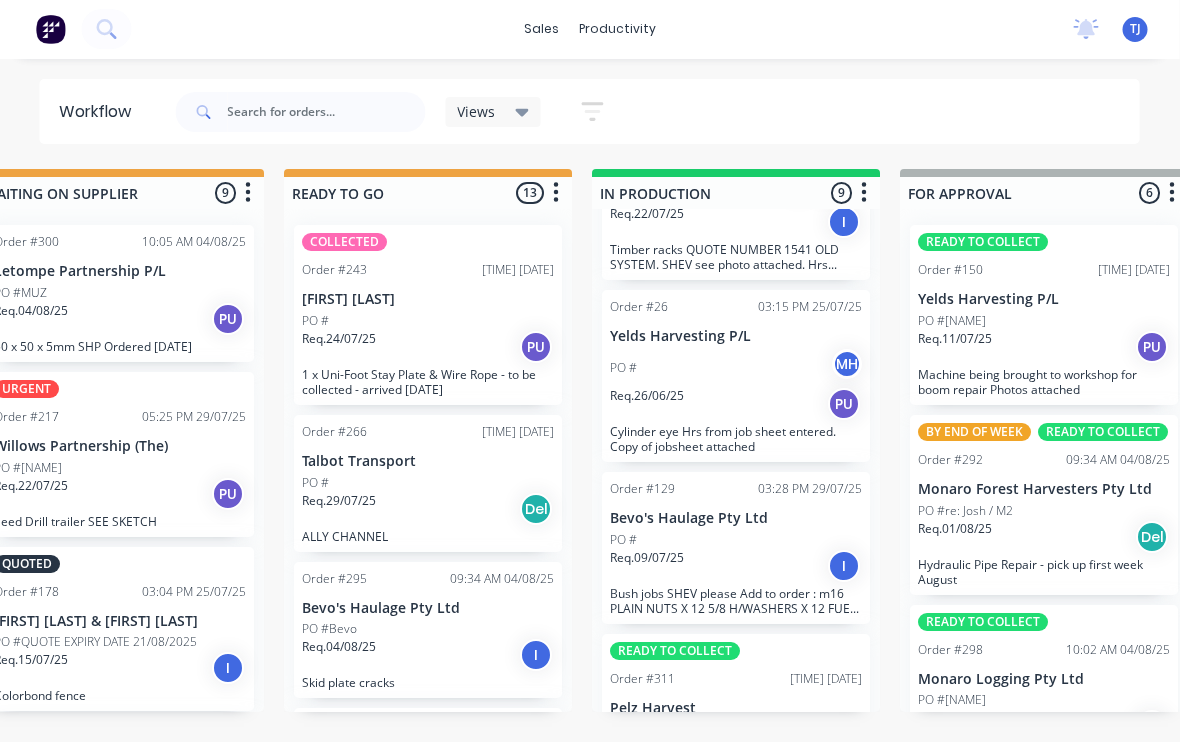 scroll, scrollTop: 3, scrollLeft: 683, axis: both 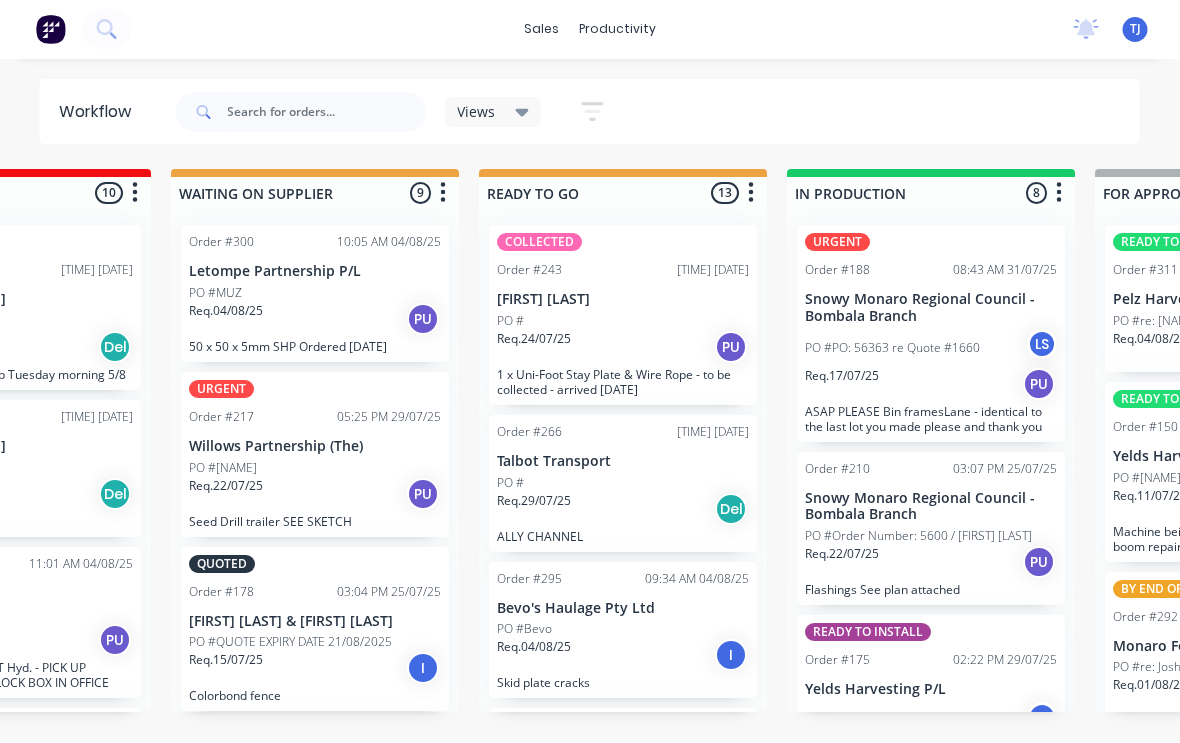 click on "PO #Bevo" at bounding box center (624, 630) 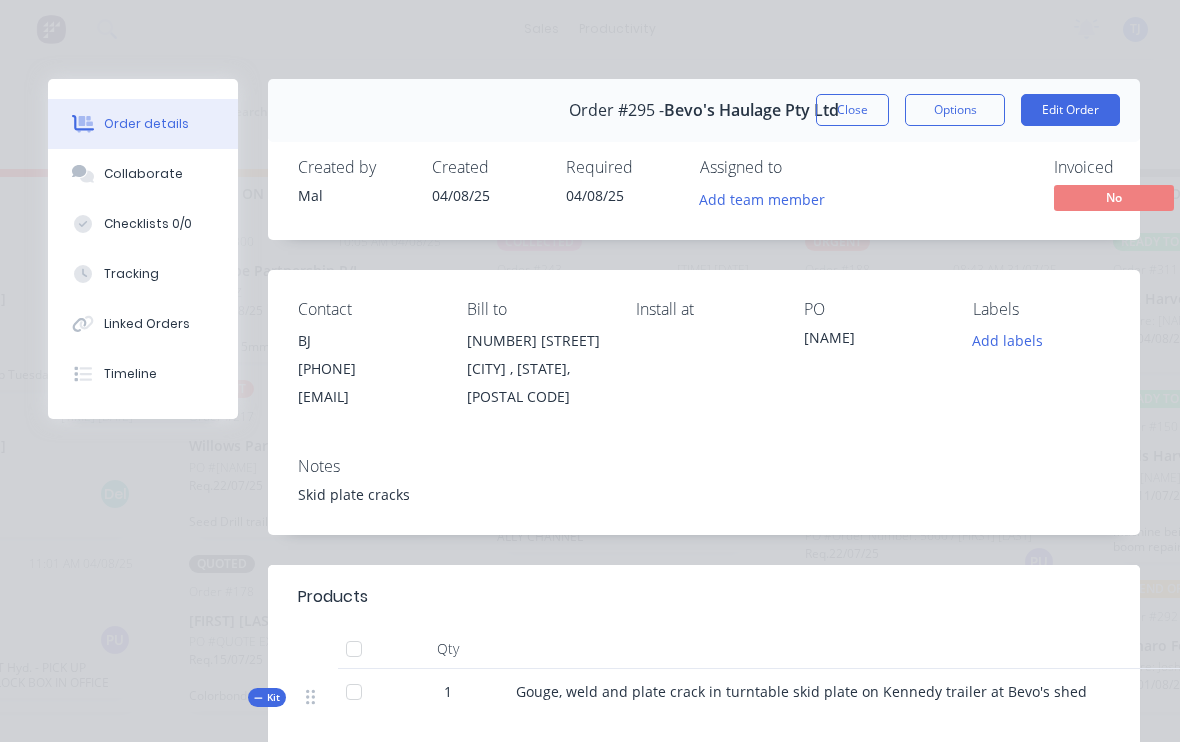 click on "Close" at bounding box center [852, 111] 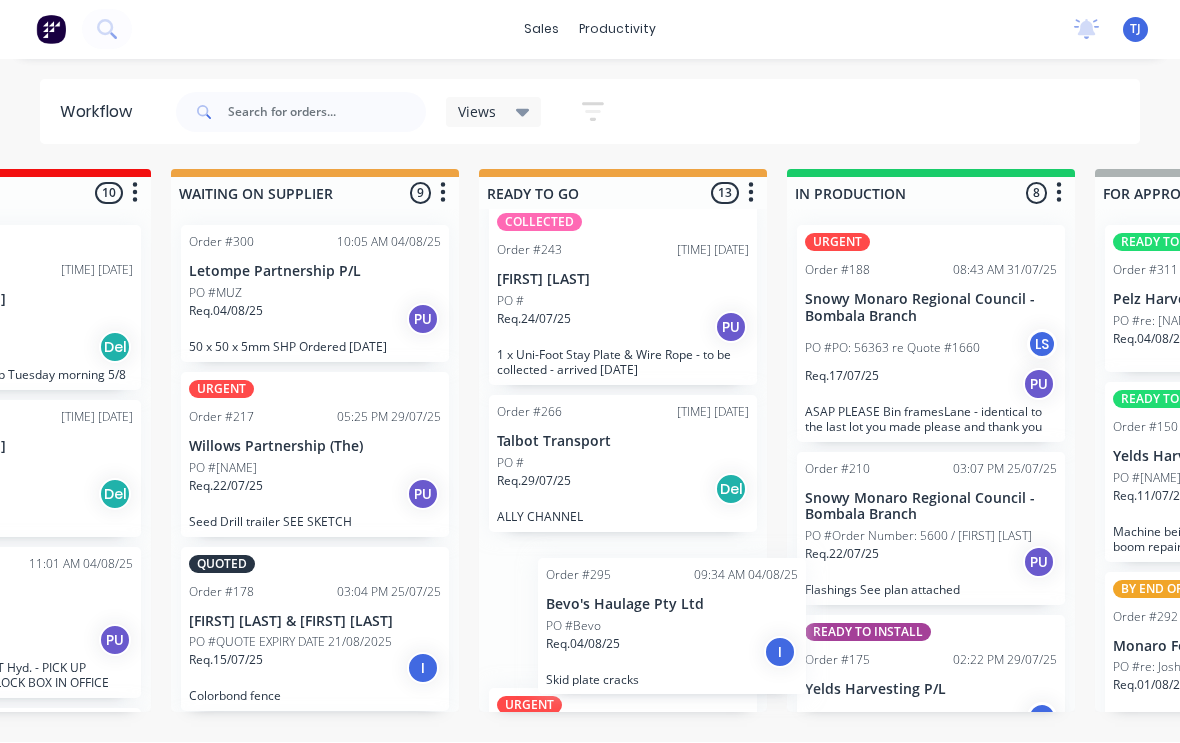 scroll, scrollTop: 23, scrollLeft: 0, axis: vertical 